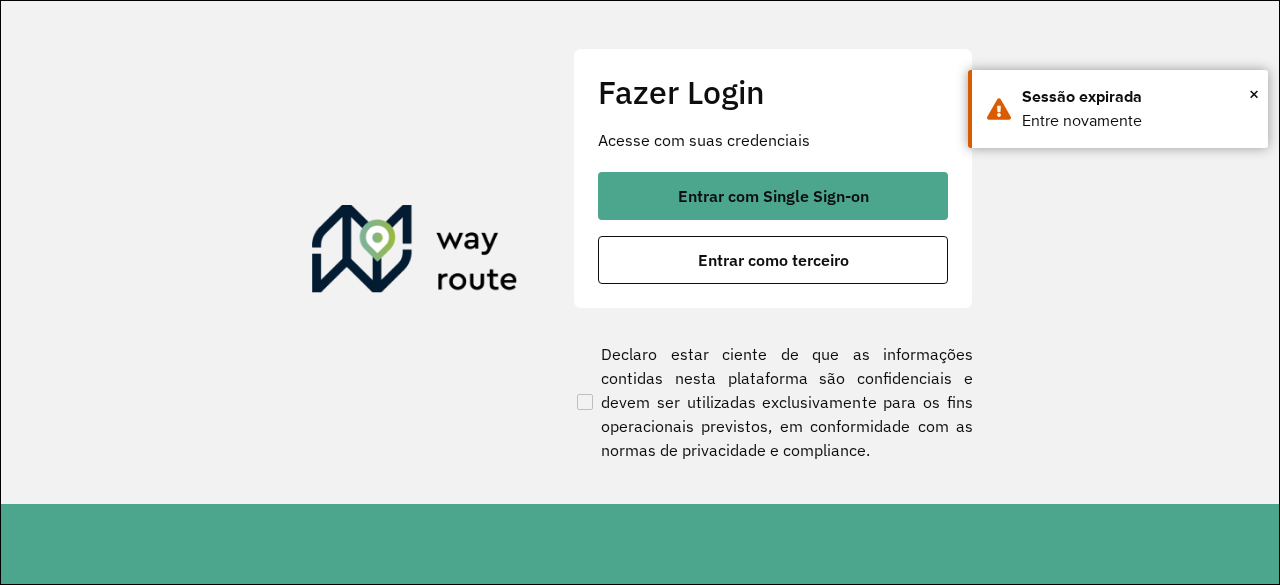scroll, scrollTop: 0, scrollLeft: 0, axis: both 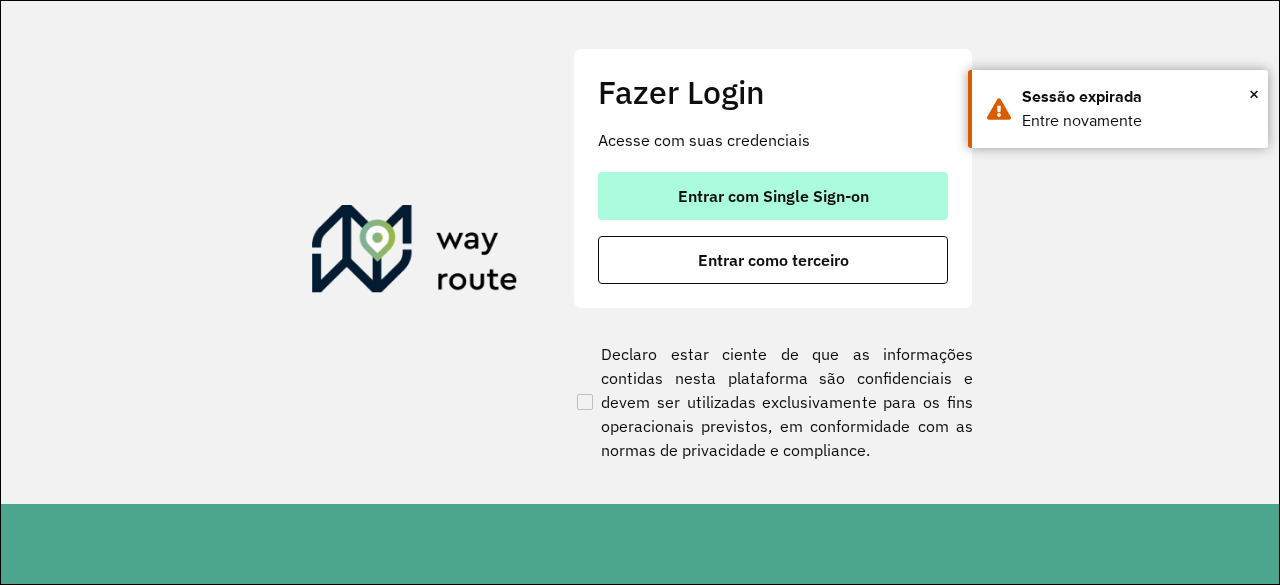 click on "Entrar com Single Sign-on" at bounding box center (773, 196) 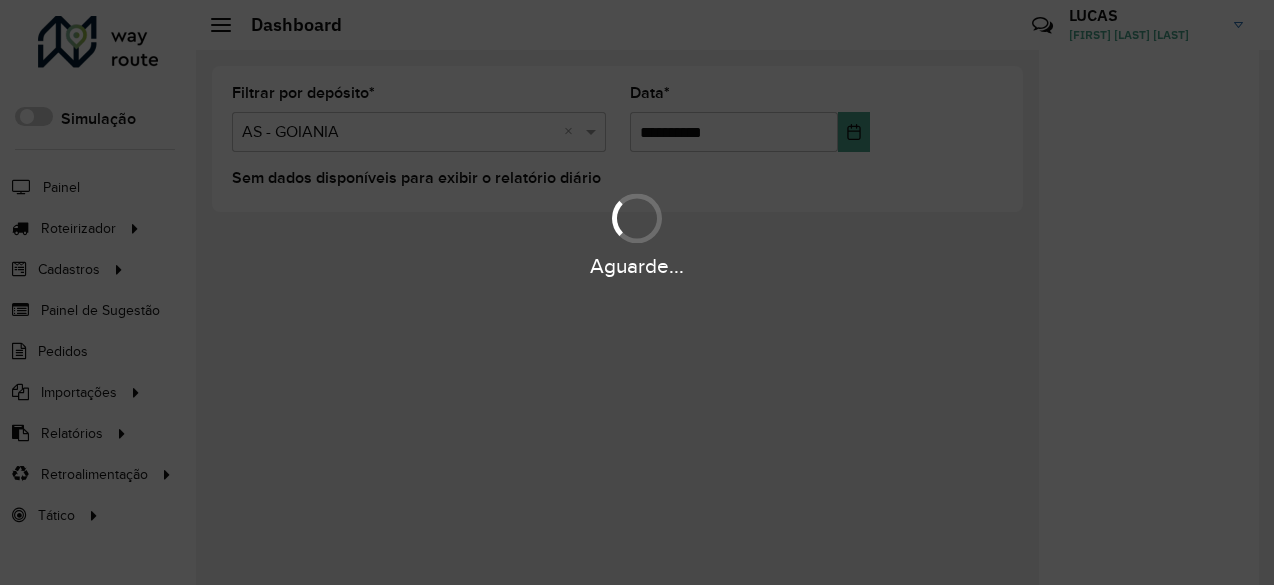 scroll, scrollTop: 0, scrollLeft: 0, axis: both 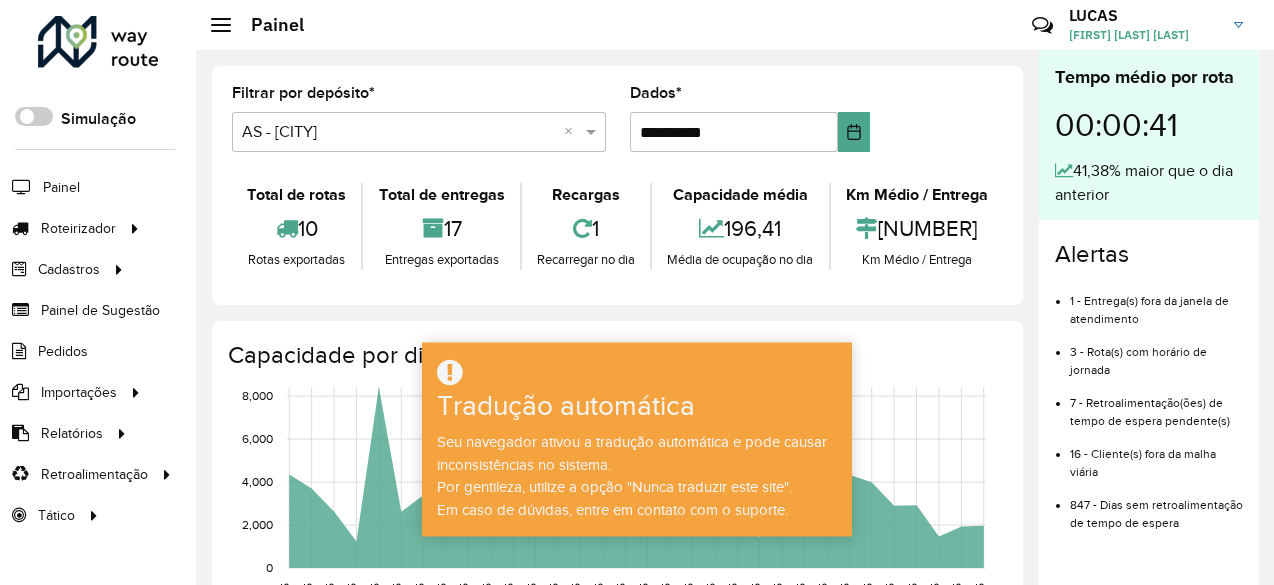 click on "Filtrar por depósito  * Selecione um reservatório × AS - [CITY] ×" 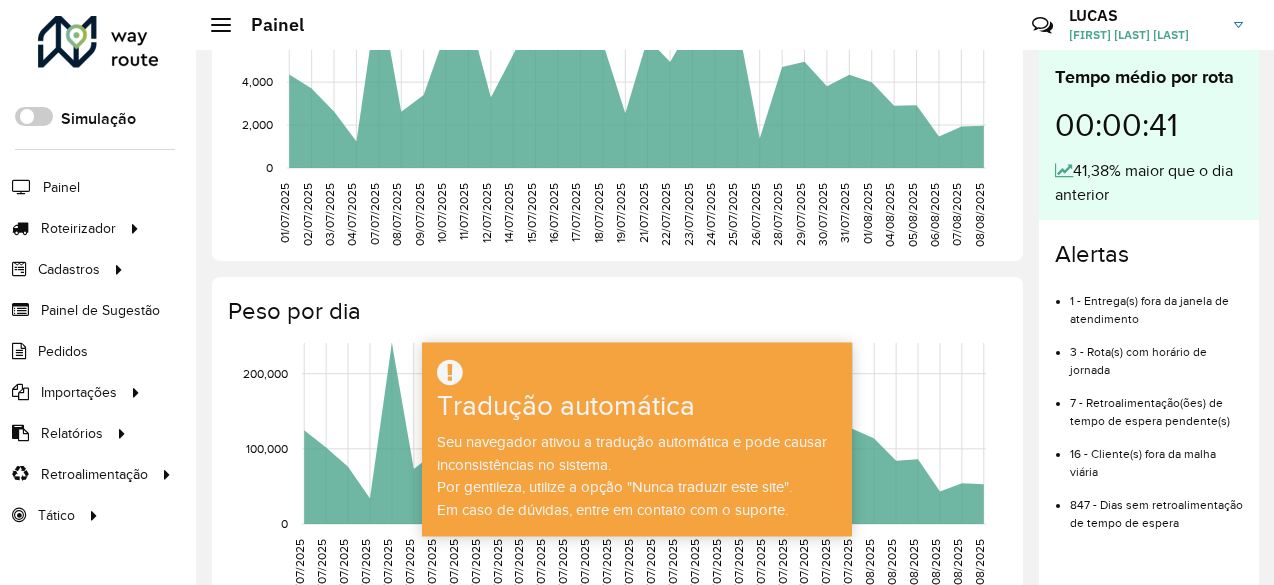 scroll, scrollTop: 600, scrollLeft: 0, axis: vertical 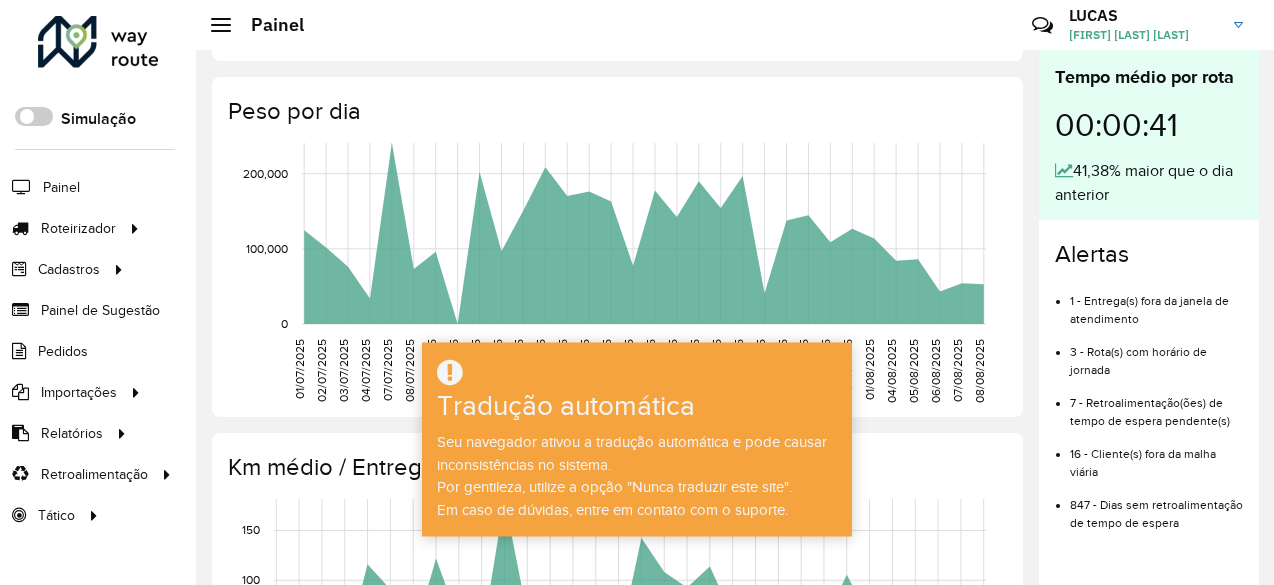 click at bounding box center (637, 373) 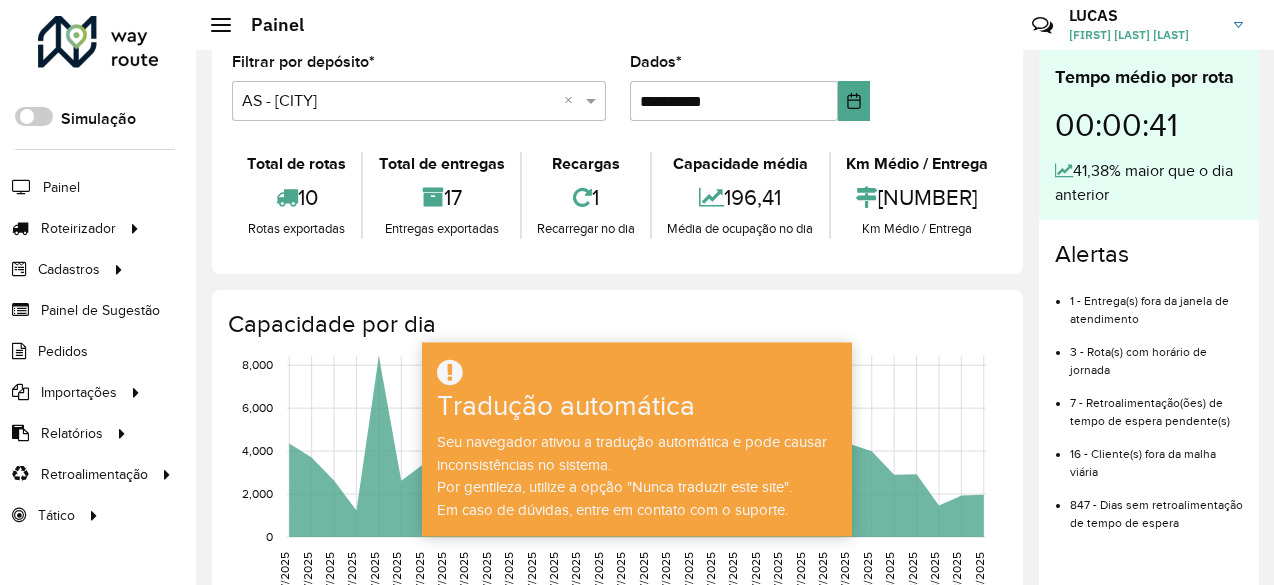 scroll, scrollTop: 0, scrollLeft: 0, axis: both 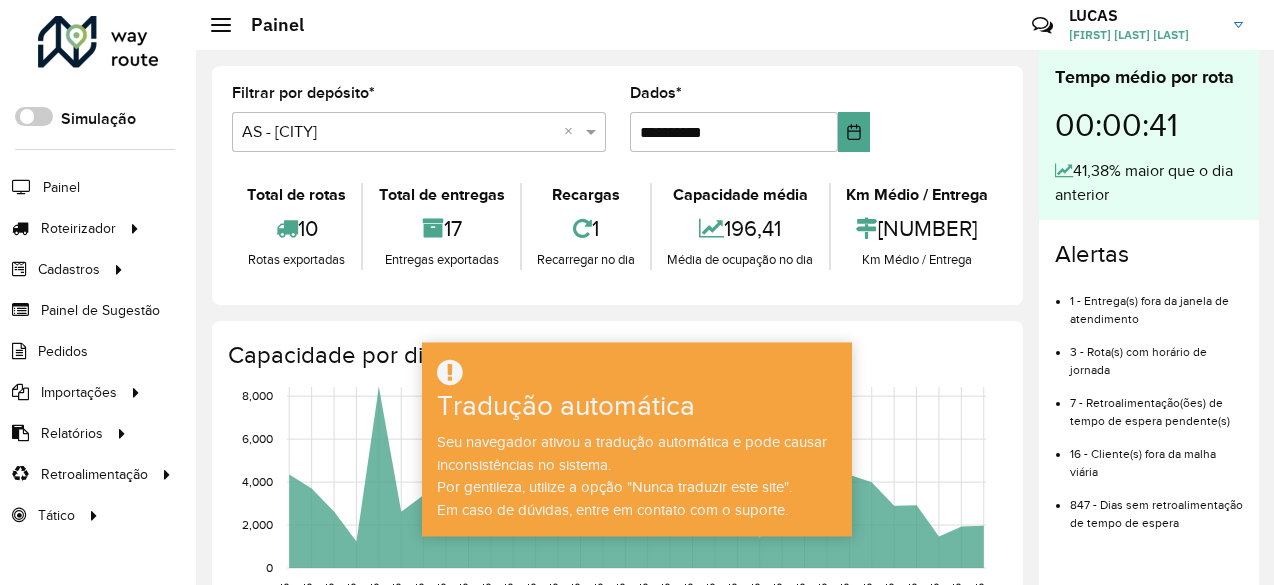 click on "Simulação" 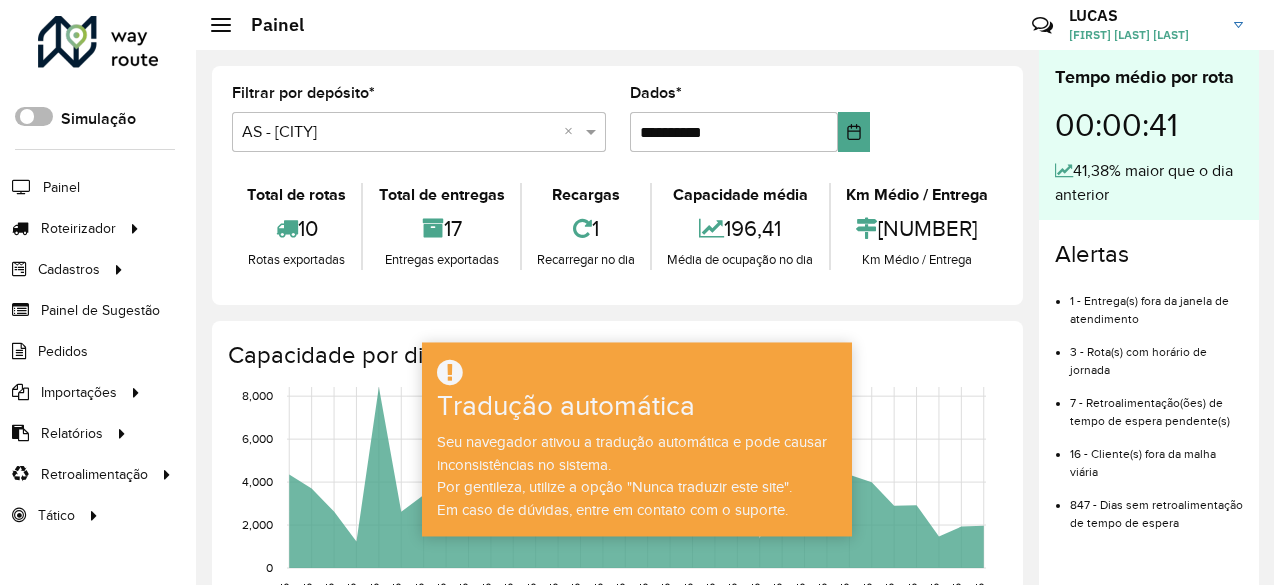 click 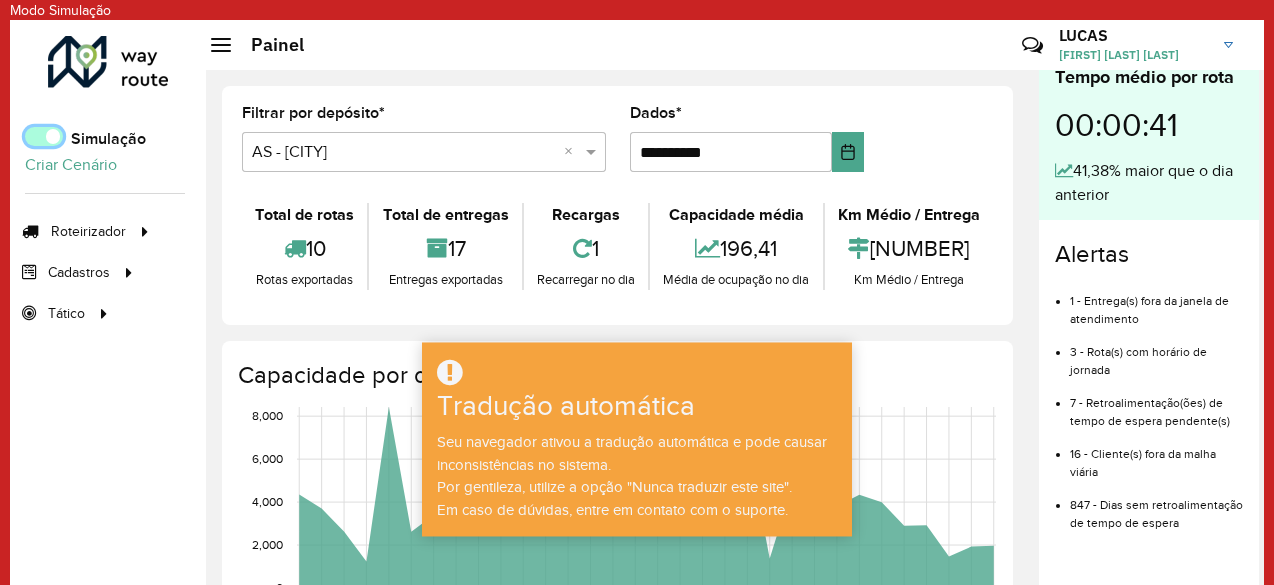 scroll, scrollTop: 11, scrollLeft: 6, axis: both 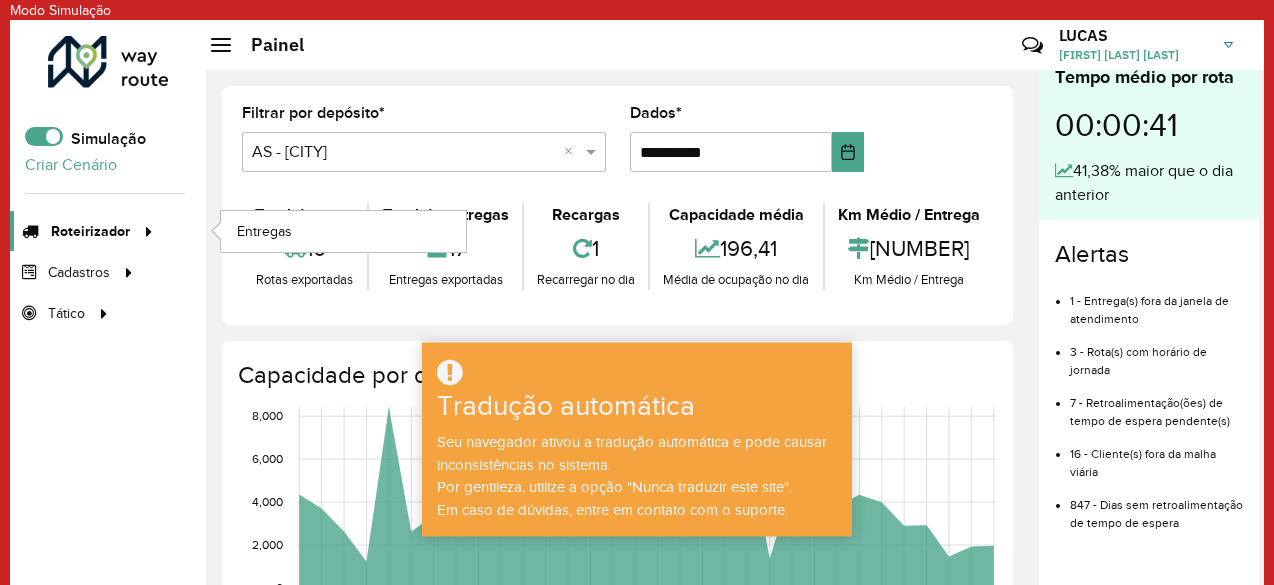 click 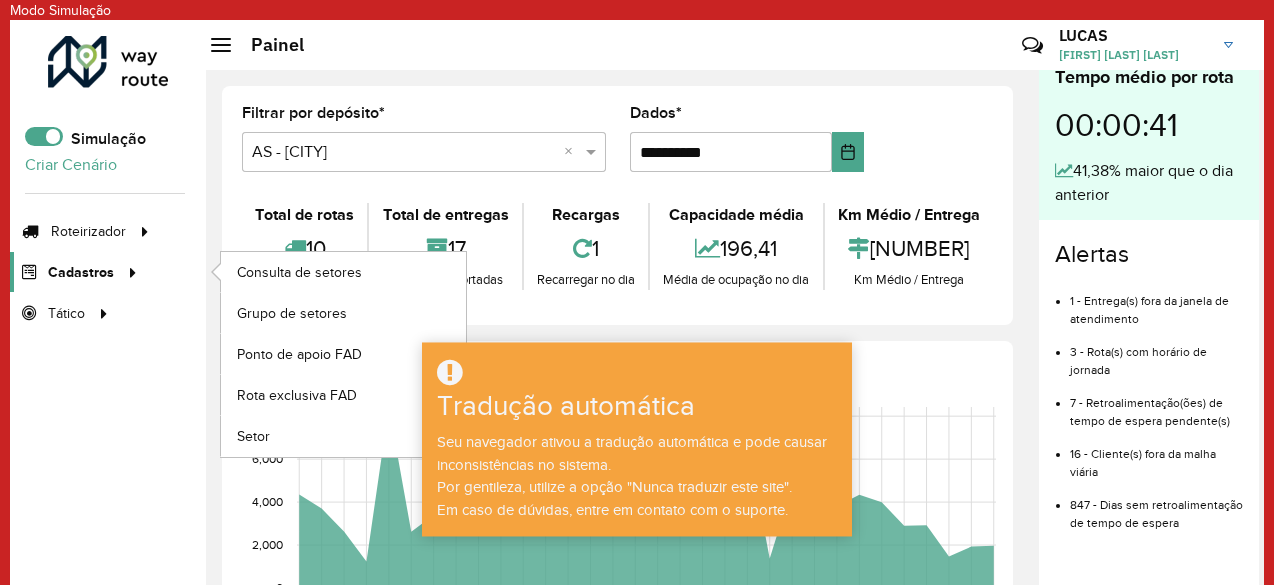 click on "Cadastros" 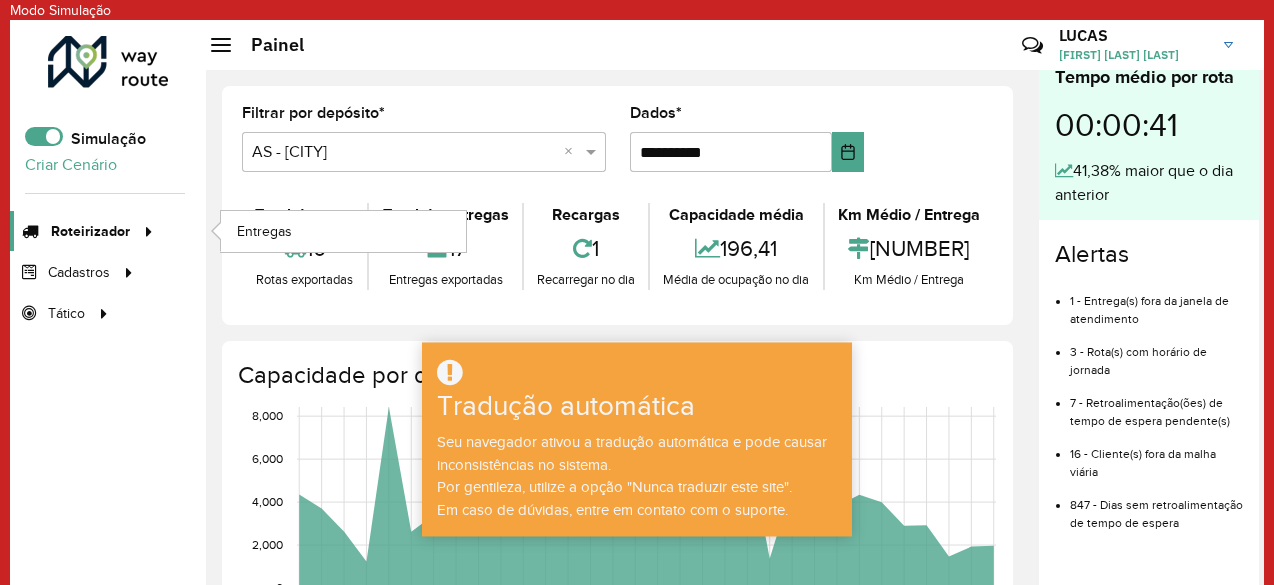 click on "Roteirizador" 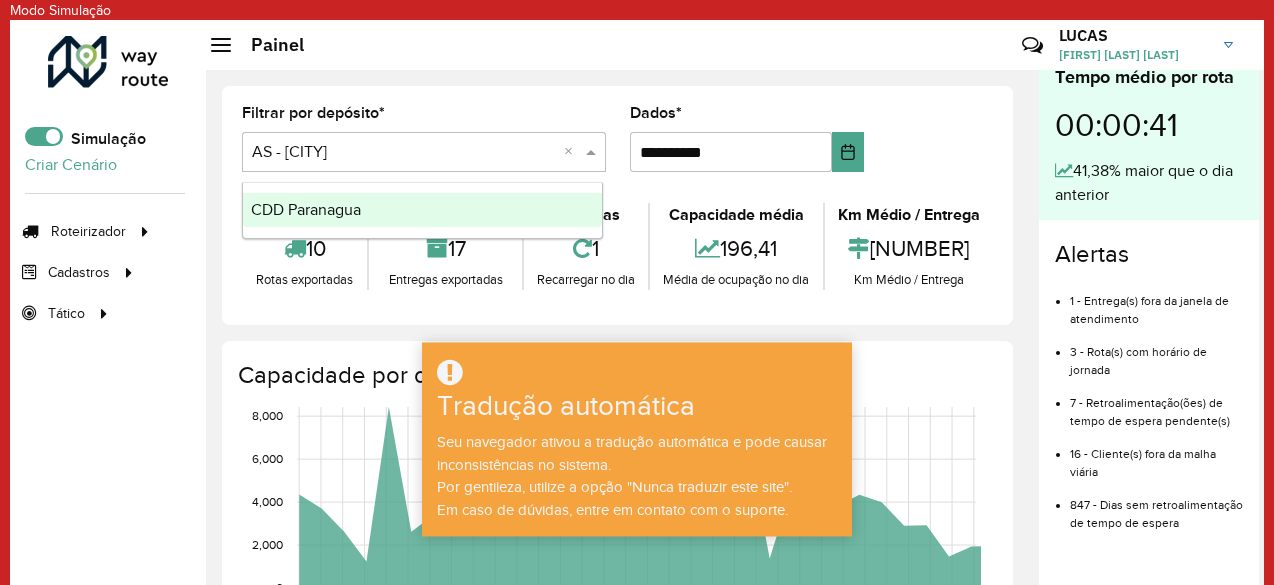 click at bounding box center [593, 152] 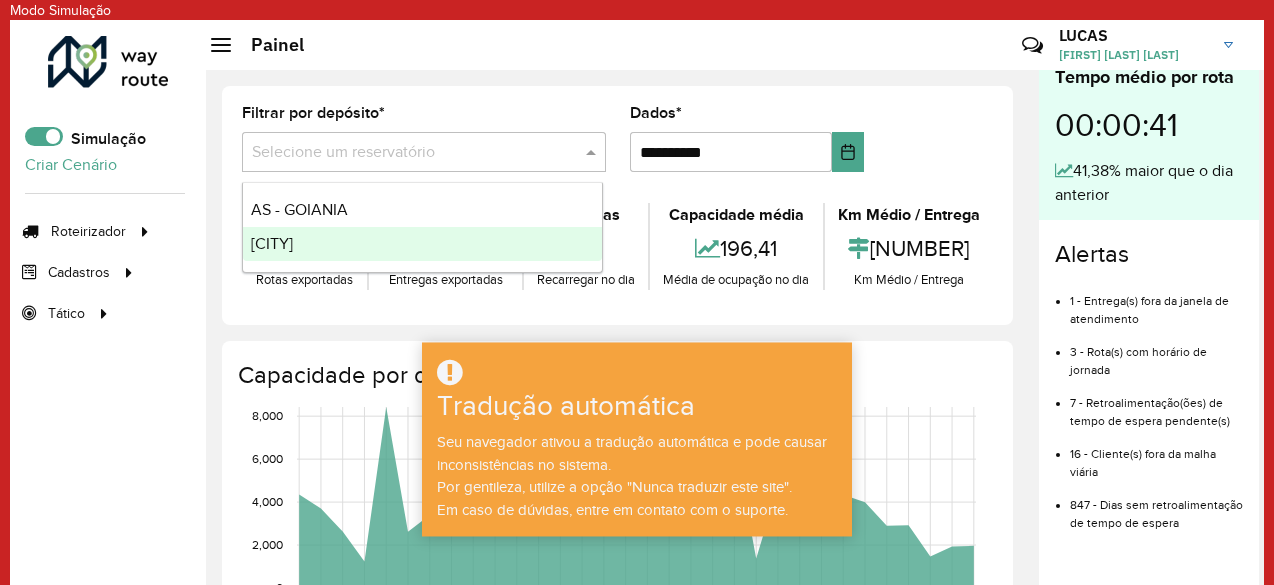 click on "CDD Paranaguá" at bounding box center (272, 243) 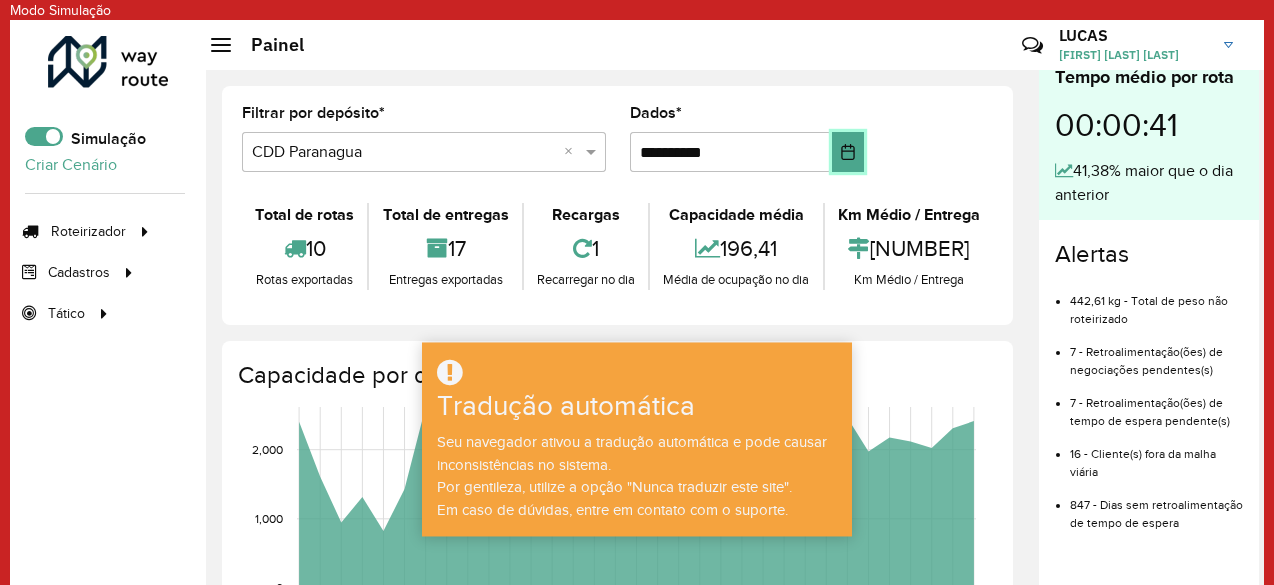 click 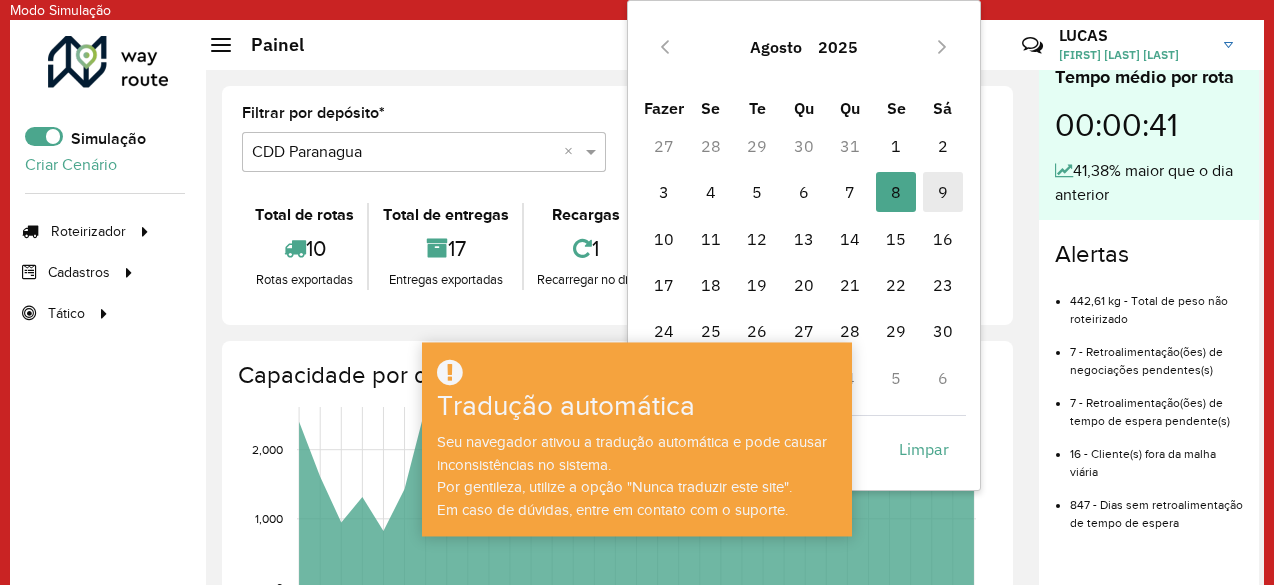 click on "9" at bounding box center (943, 192) 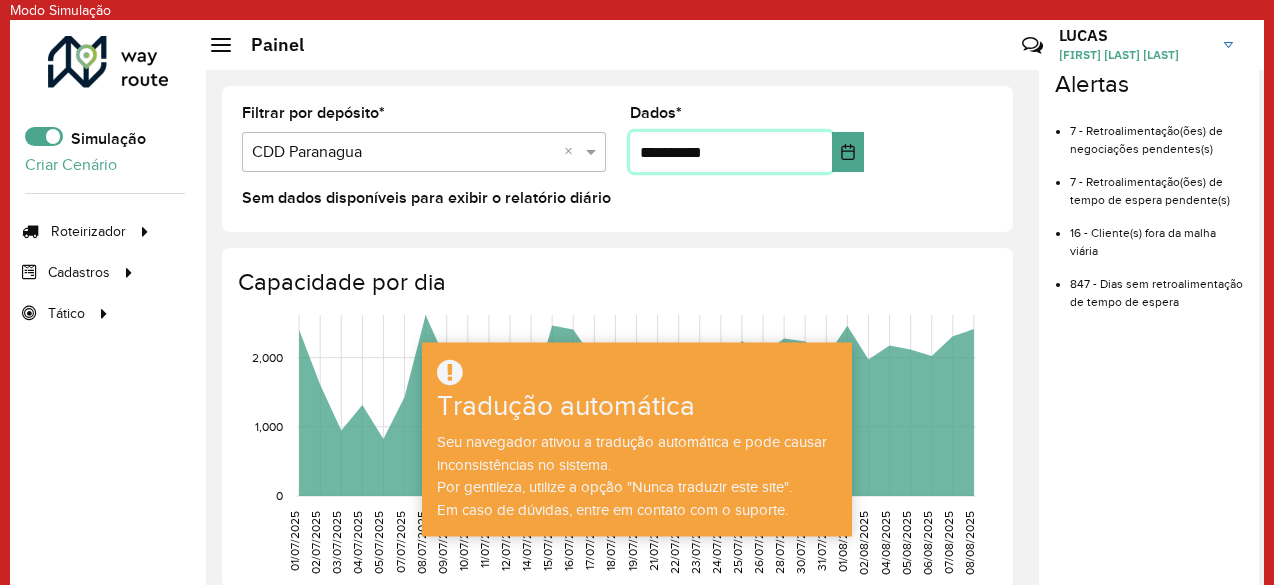 scroll, scrollTop: 200, scrollLeft: 0, axis: vertical 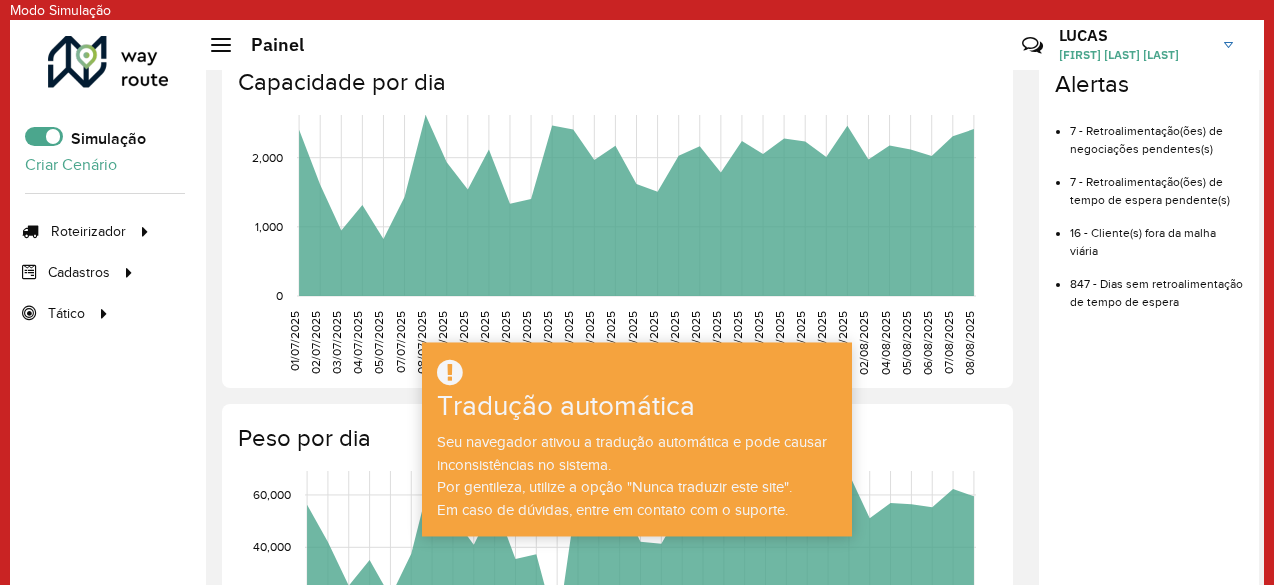 click at bounding box center (637, 373) 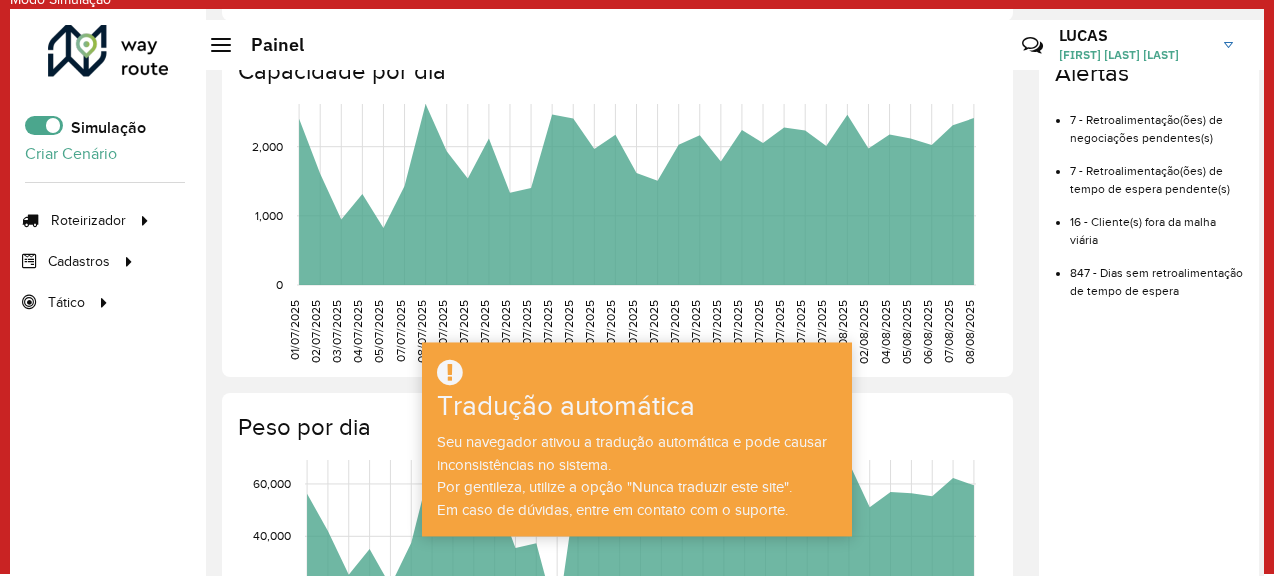 scroll, scrollTop: 14, scrollLeft: 0, axis: vertical 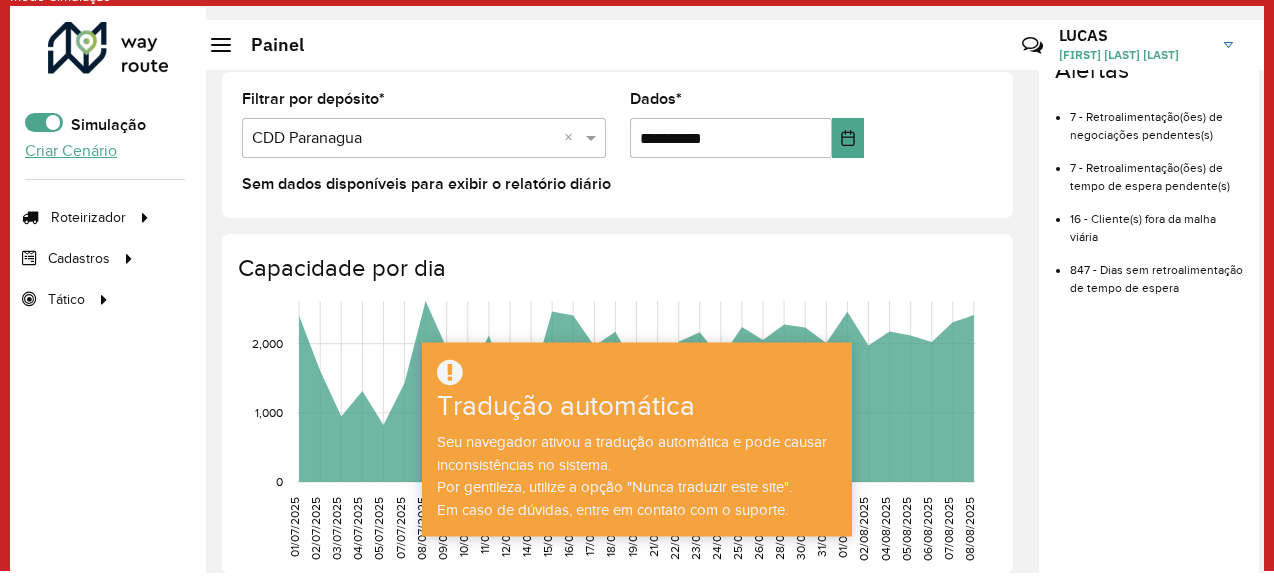 click on "Criar Cenário" 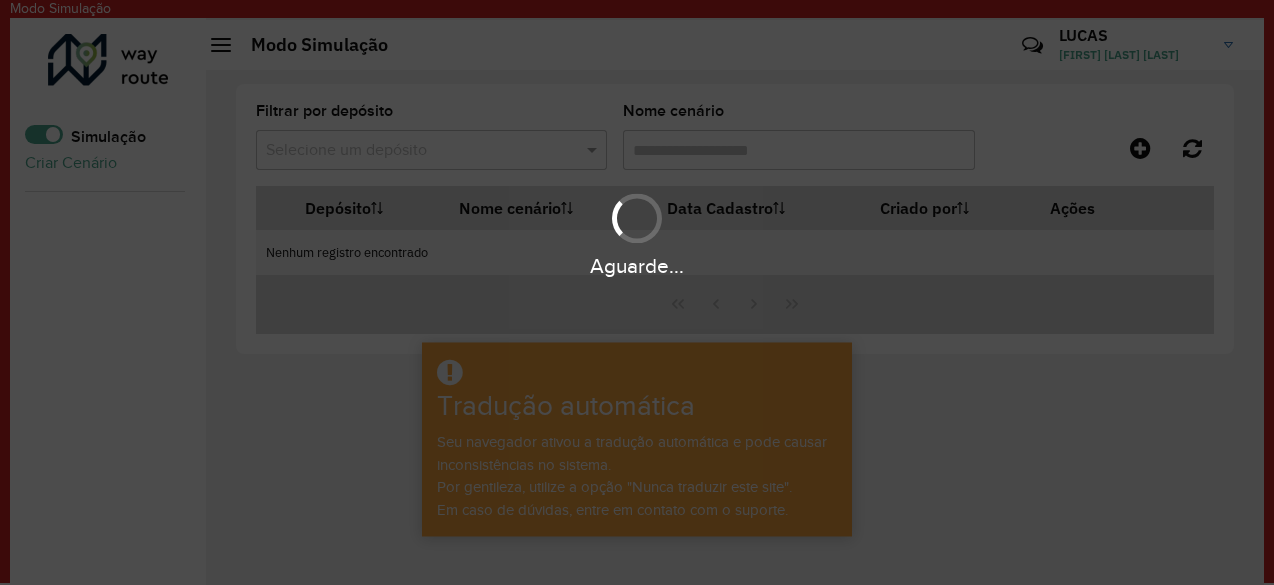 scroll, scrollTop: 2, scrollLeft: 0, axis: vertical 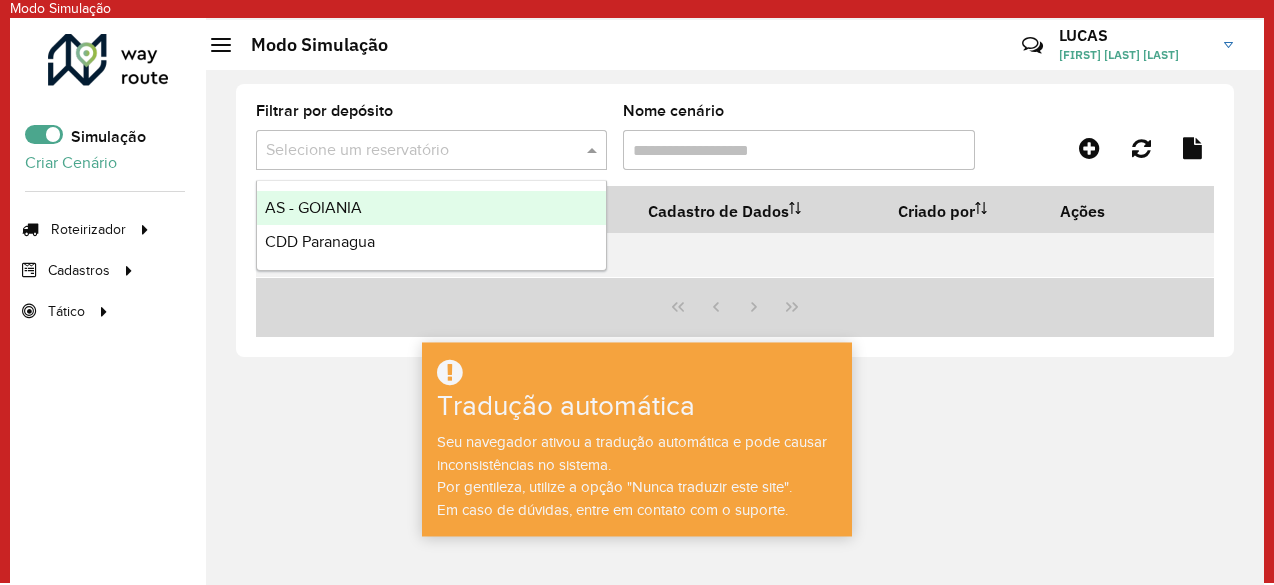 click at bounding box center [411, 151] 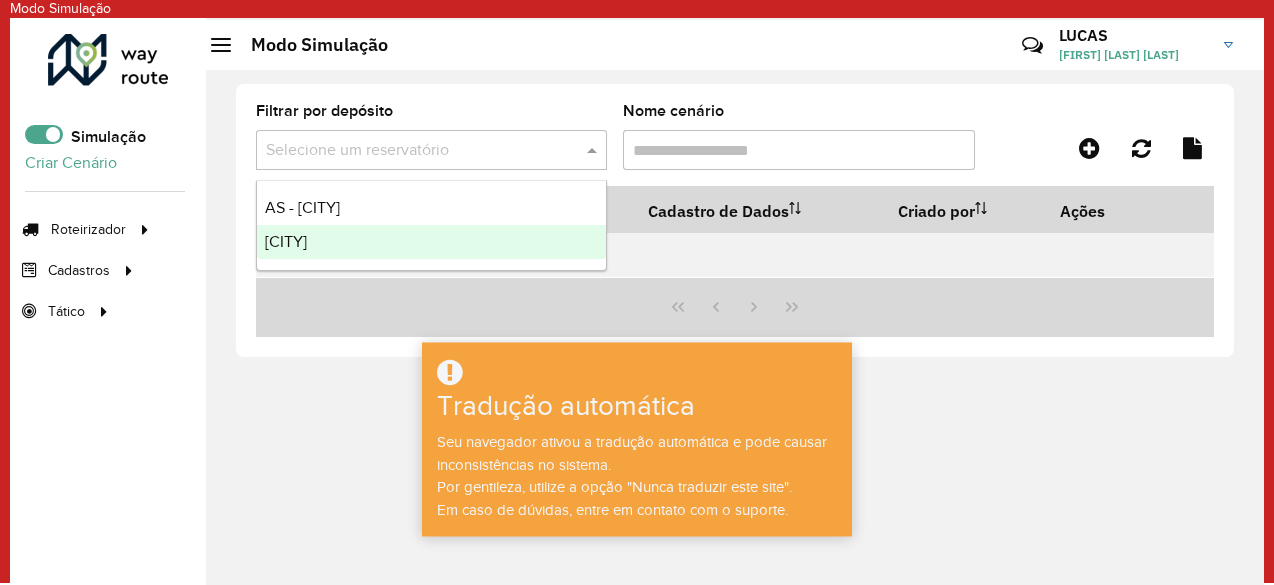 click on "CDD Paranaguá" at bounding box center [286, 241] 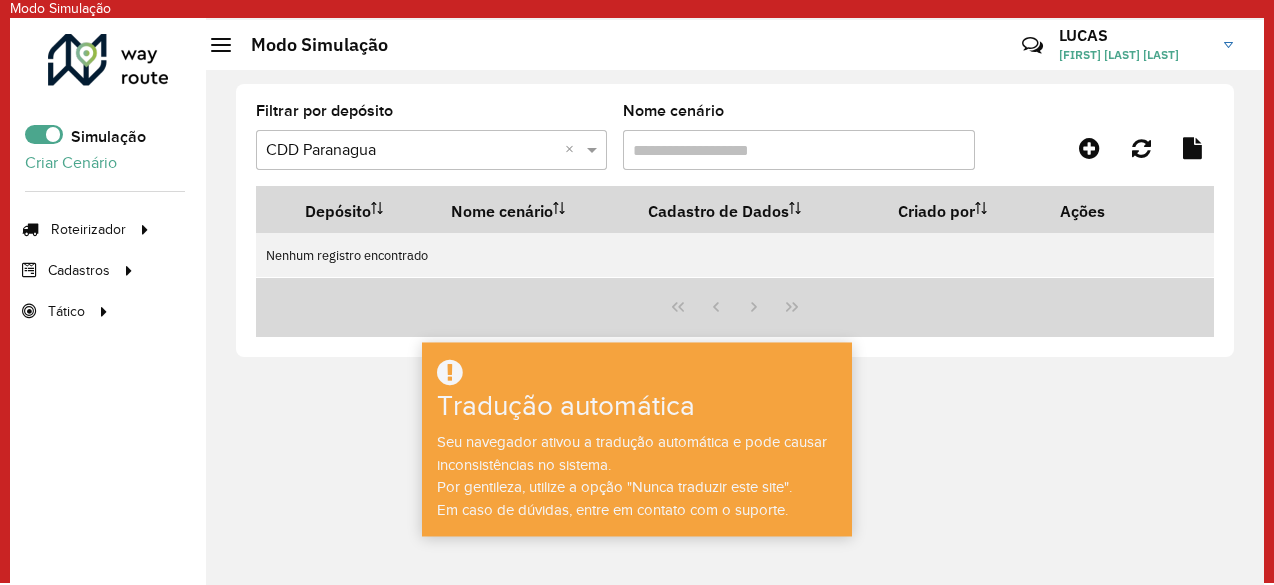 click on "Nome cenário" at bounding box center [798, 150] 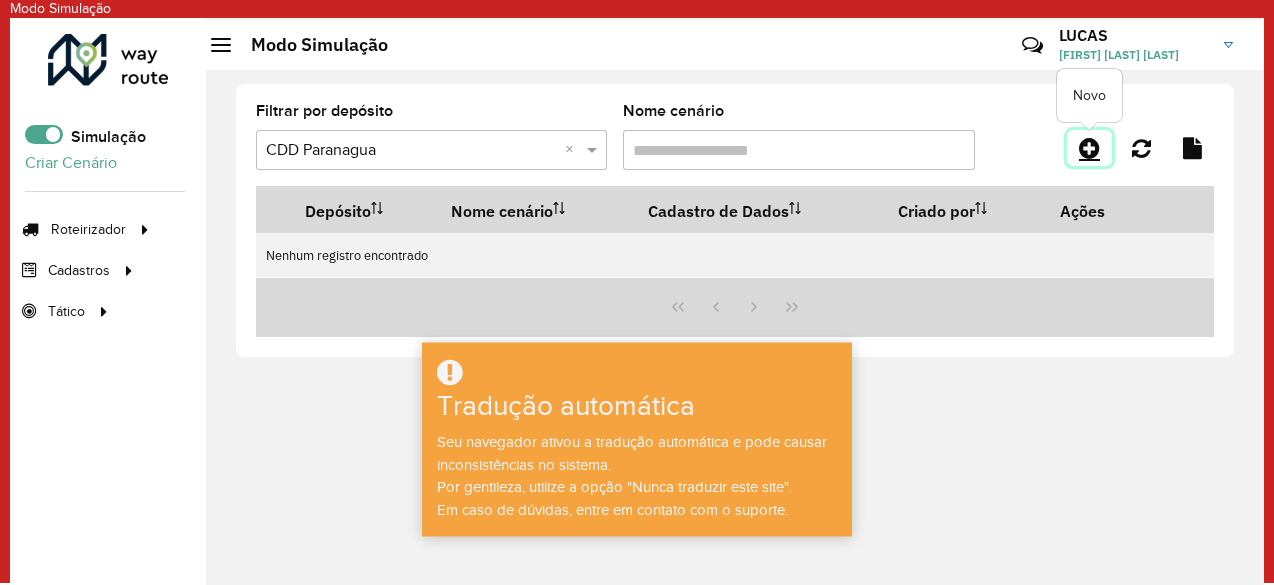 click 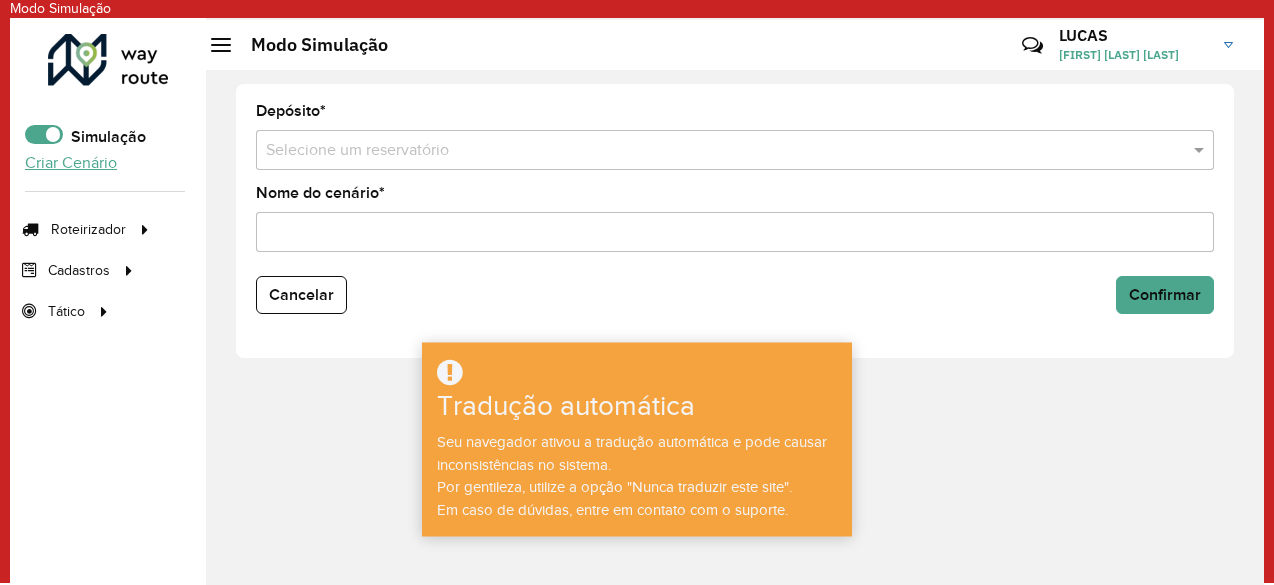 click on "Criar Cenário" 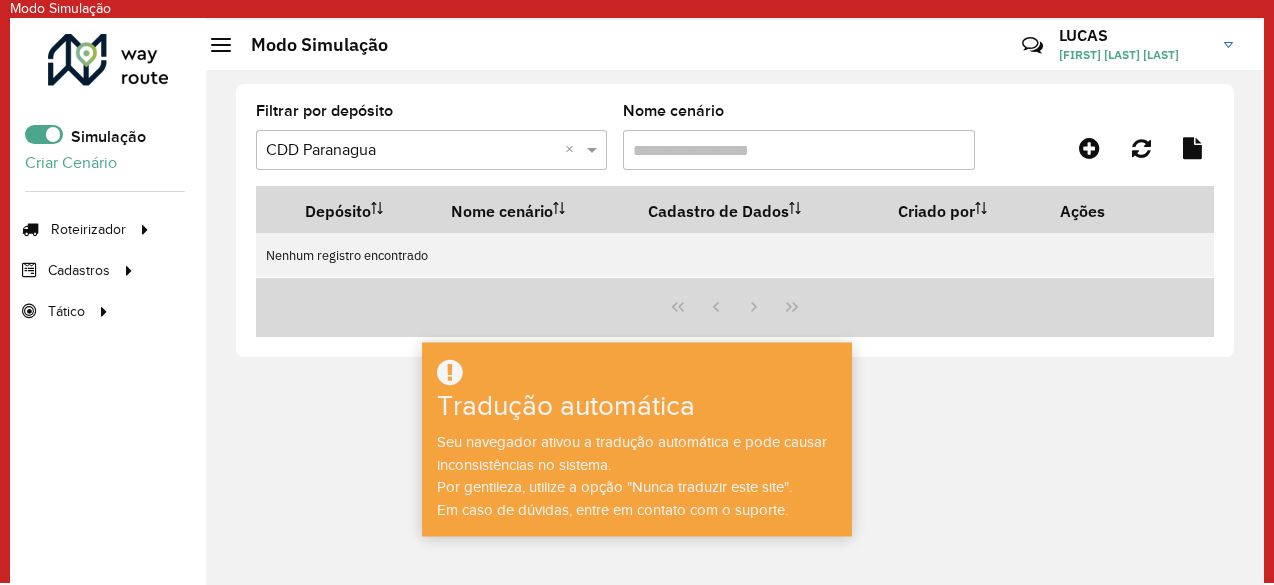 click at bounding box center [411, 151] 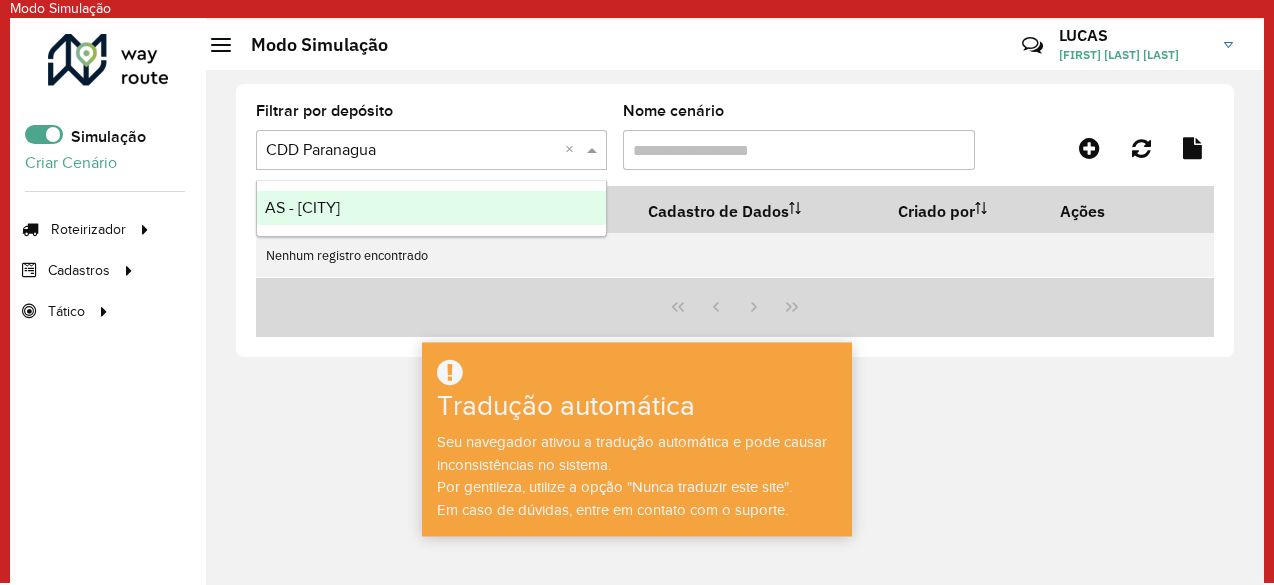 click at bounding box center (594, 150) 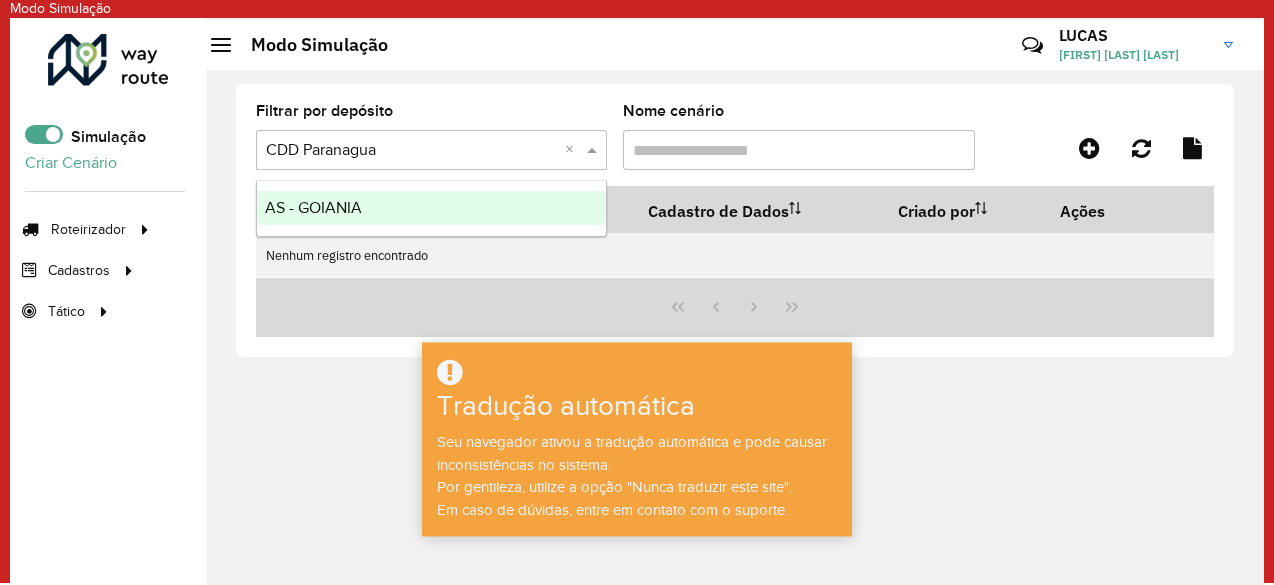 click at bounding box center [594, 150] 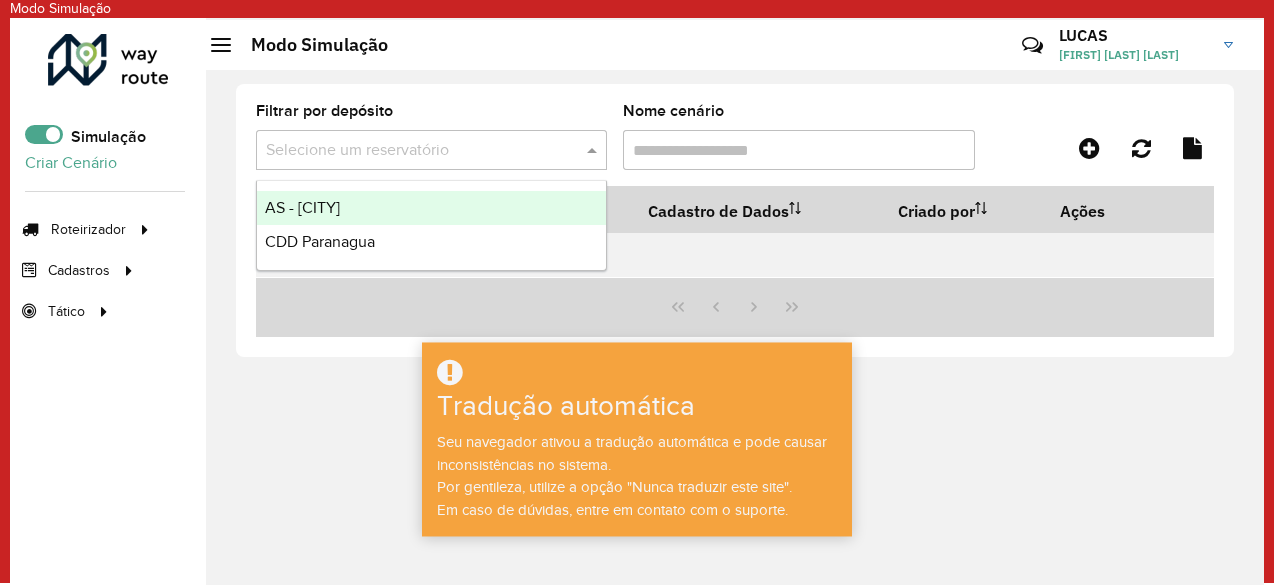 click on "AS - GOIÂNIA" at bounding box center [431, 208] 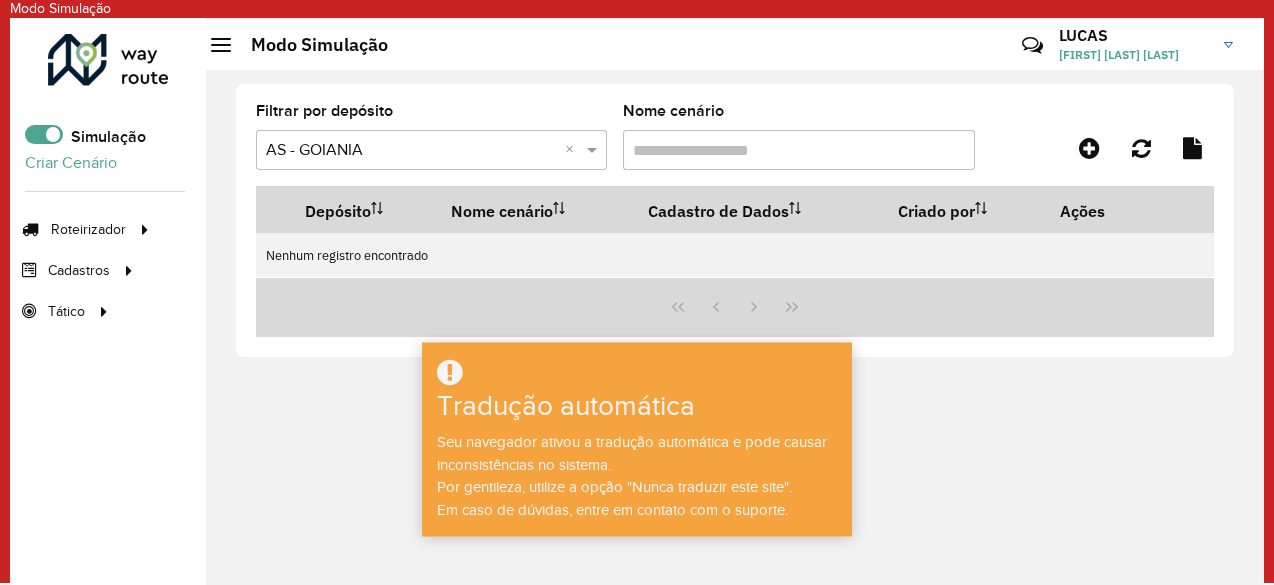 click on "Nome cenário" at bounding box center (798, 150) 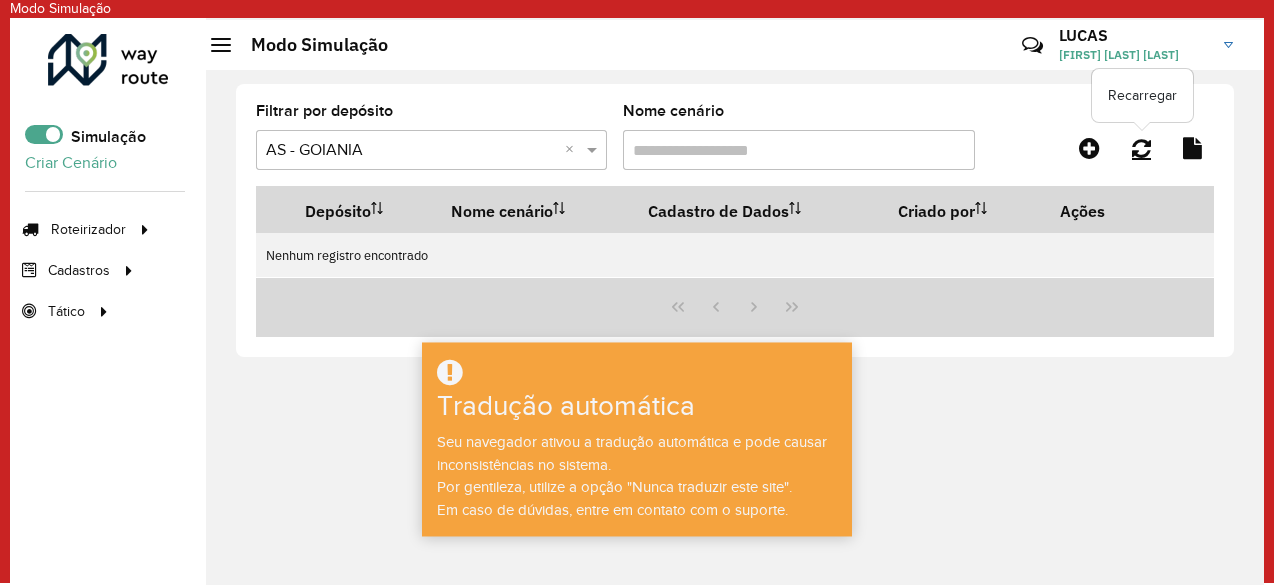 click 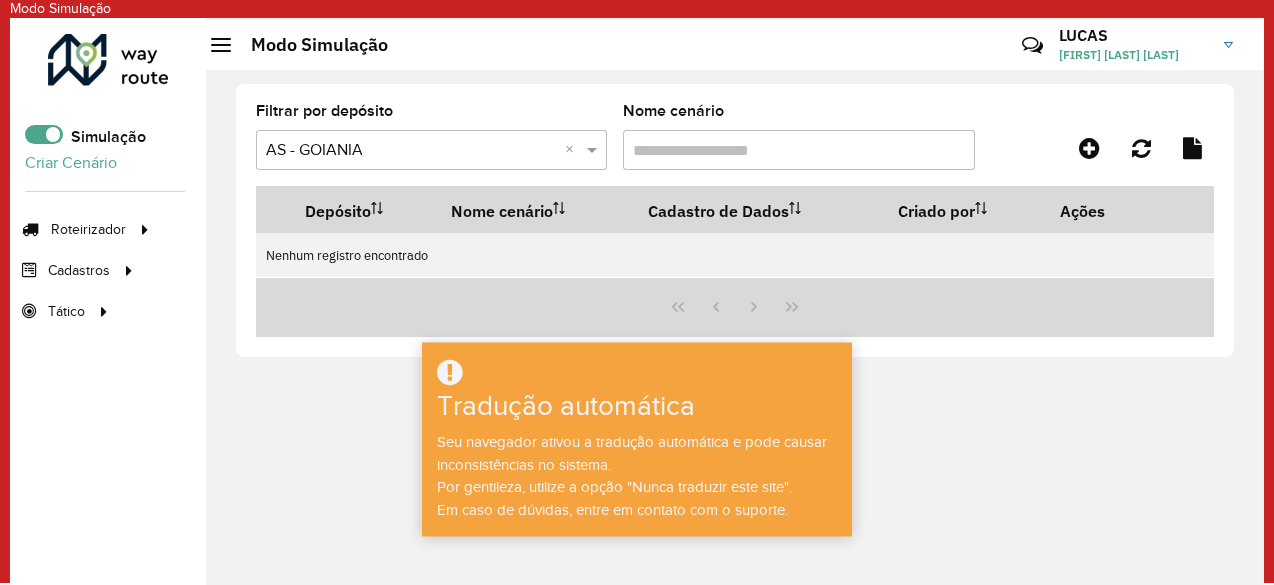 click on "Nome cenário" at bounding box center (798, 150) 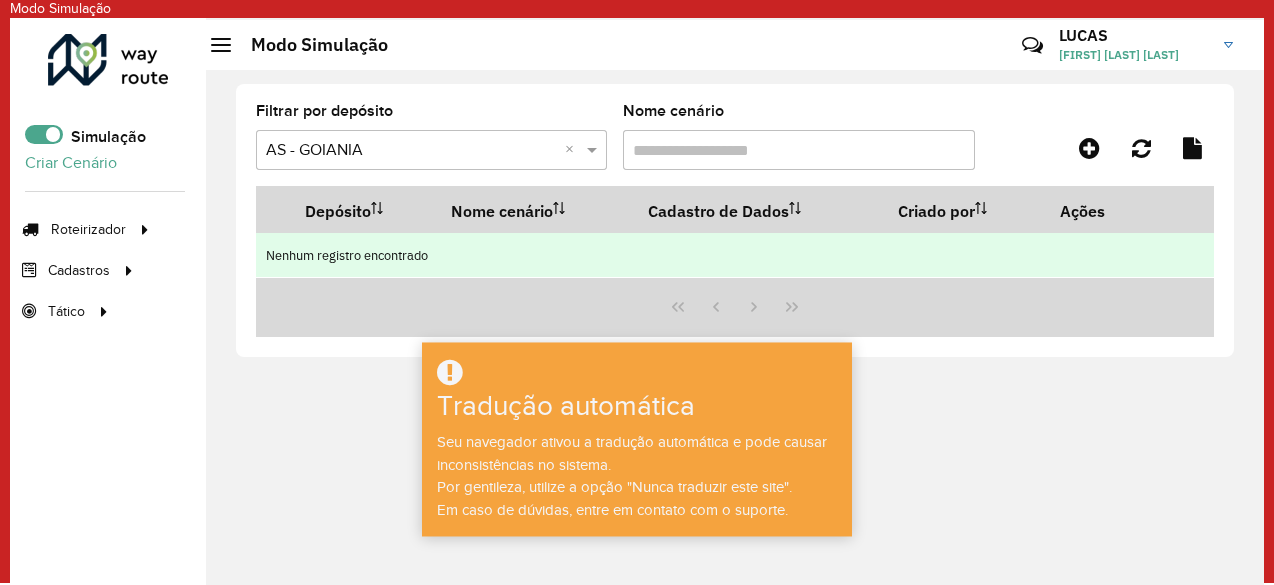 click on "Nenhum registro encontrado" at bounding box center (735, 254) 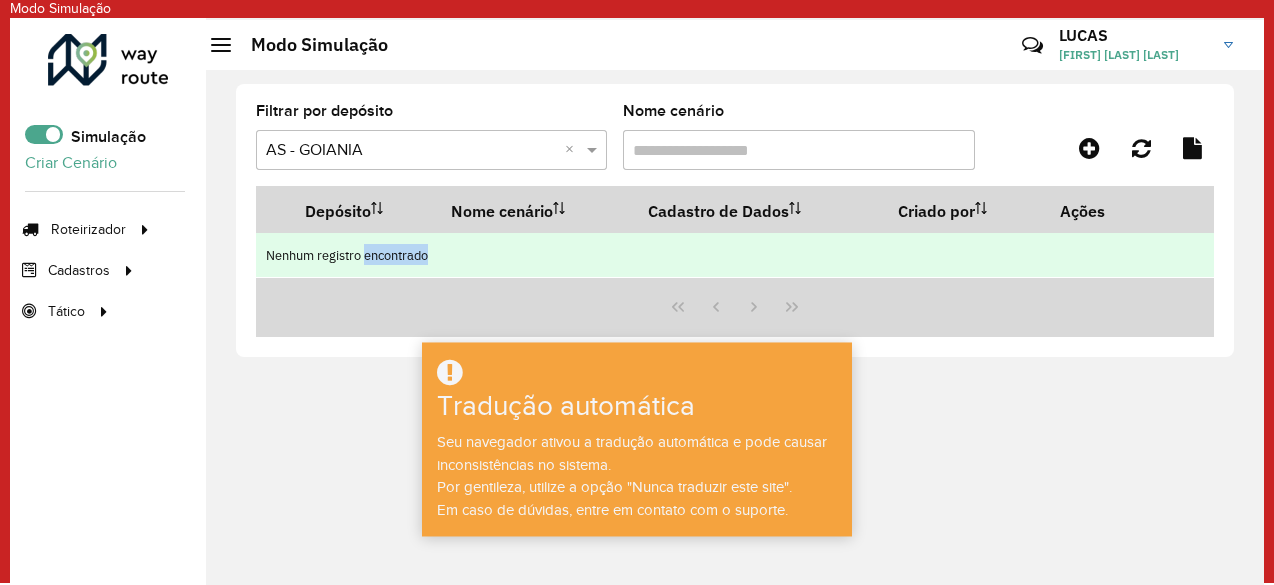 click on "Nenhum registro encontrado" at bounding box center (347, 255) 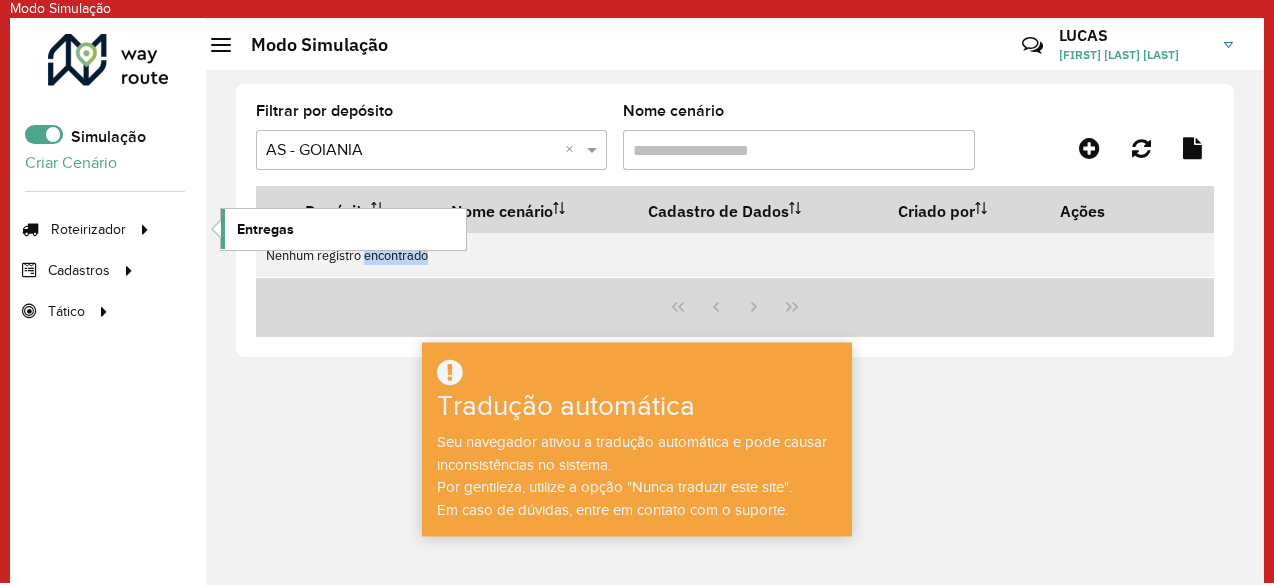 click on "Entregas" 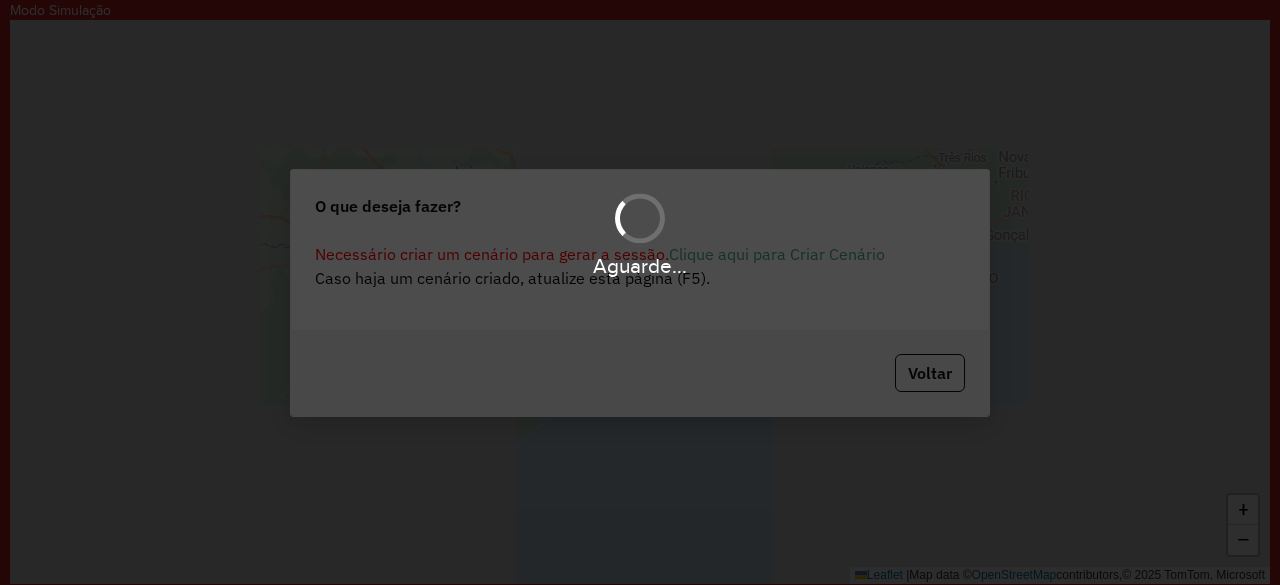 scroll, scrollTop: 0, scrollLeft: 0, axis: both 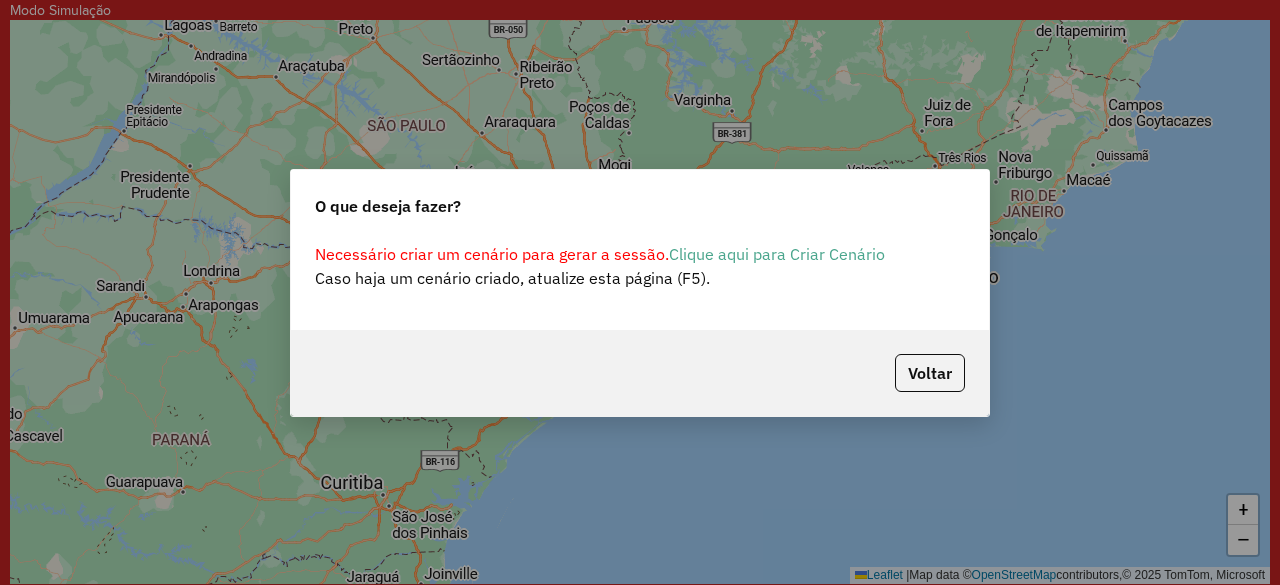 click on "Necessário criar um cenário para gerar a sessão.   Clique aqui para Criar Cenário" 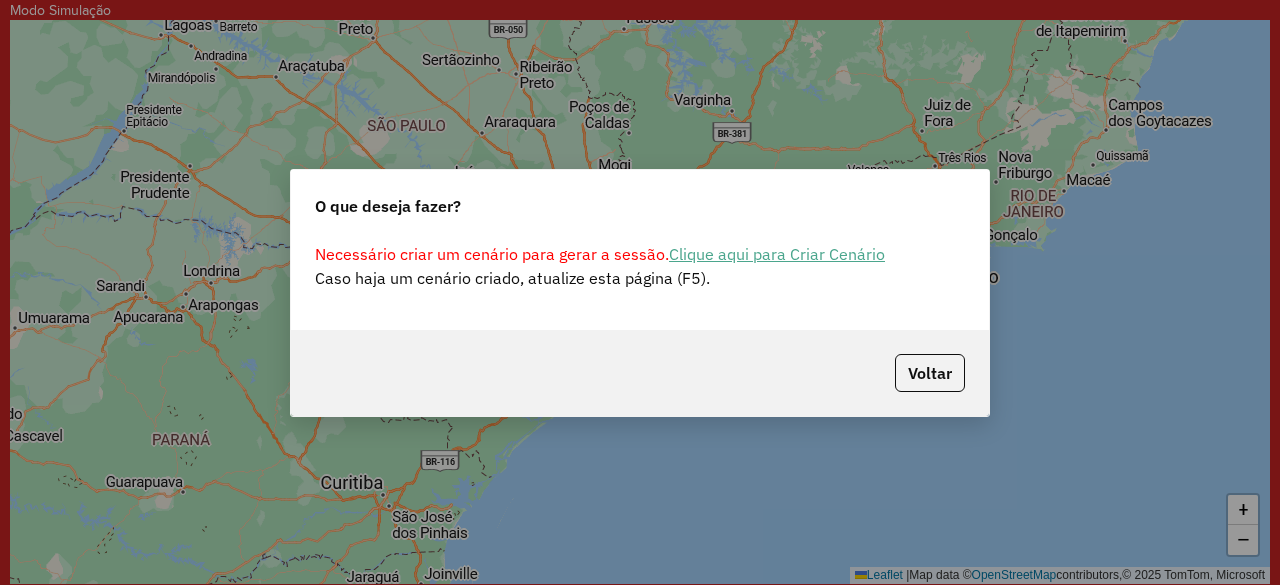 click on "Clique aqui para Criar Cenário" 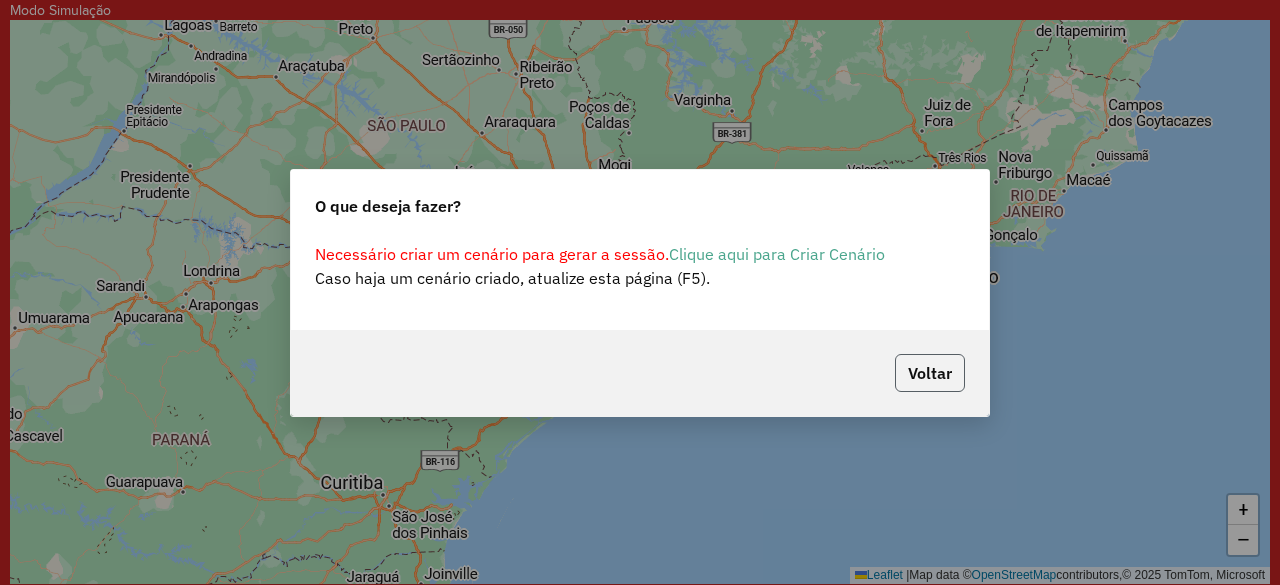 click on "Voltar" 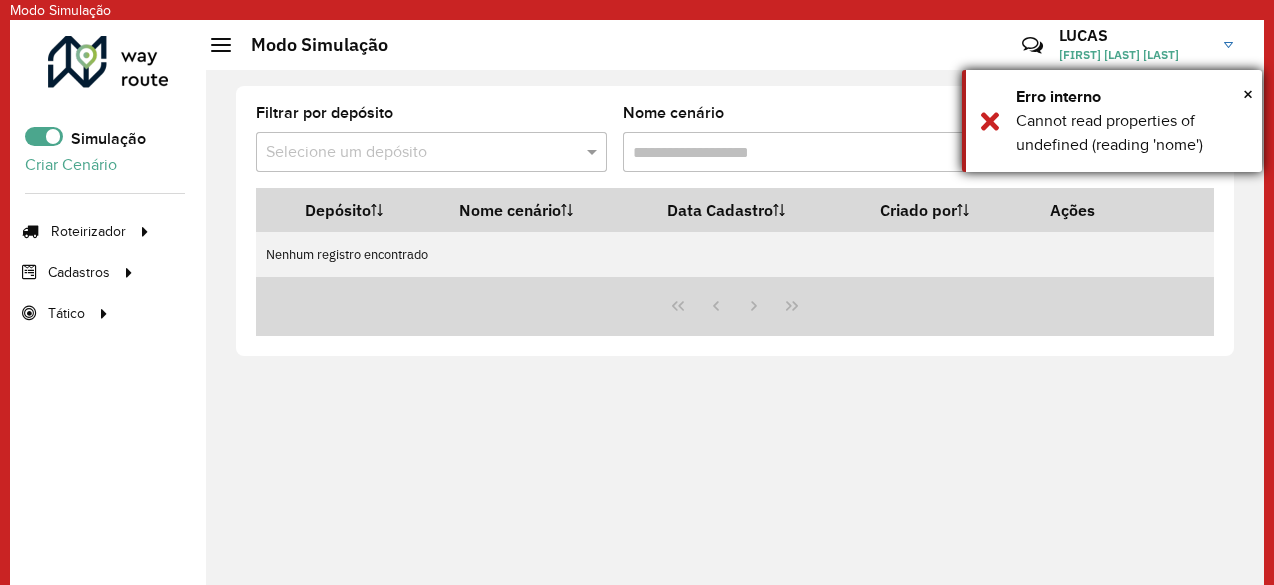 click on "×  Erro interno  Cannot read properties of undefined (reading 'nome')" at bounding box center [1112, 121] 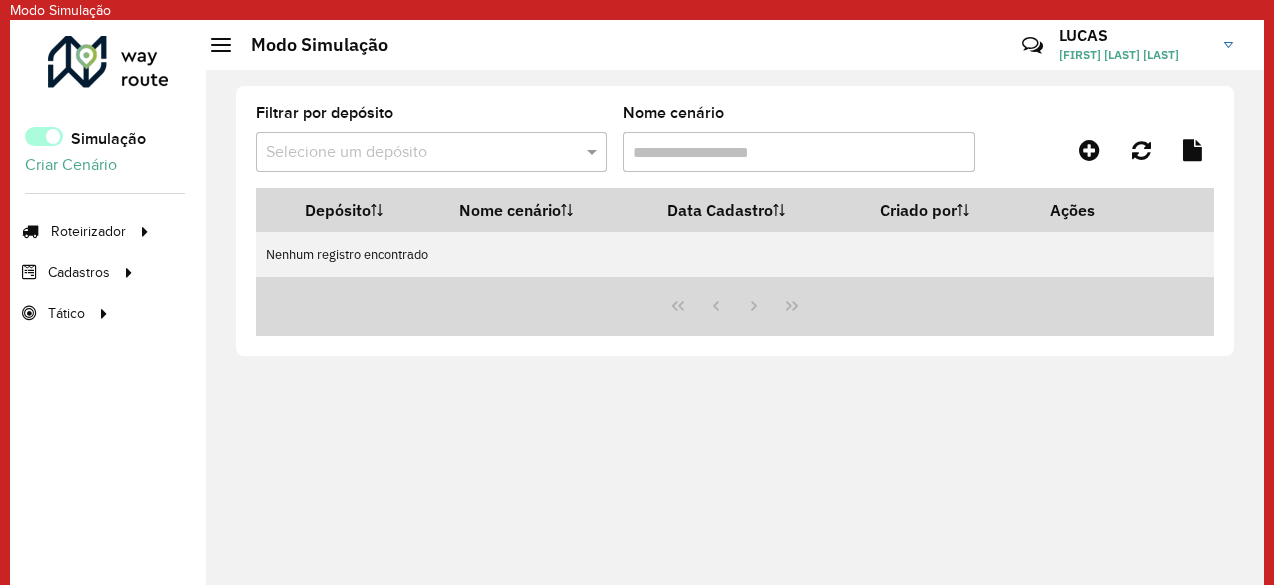 click 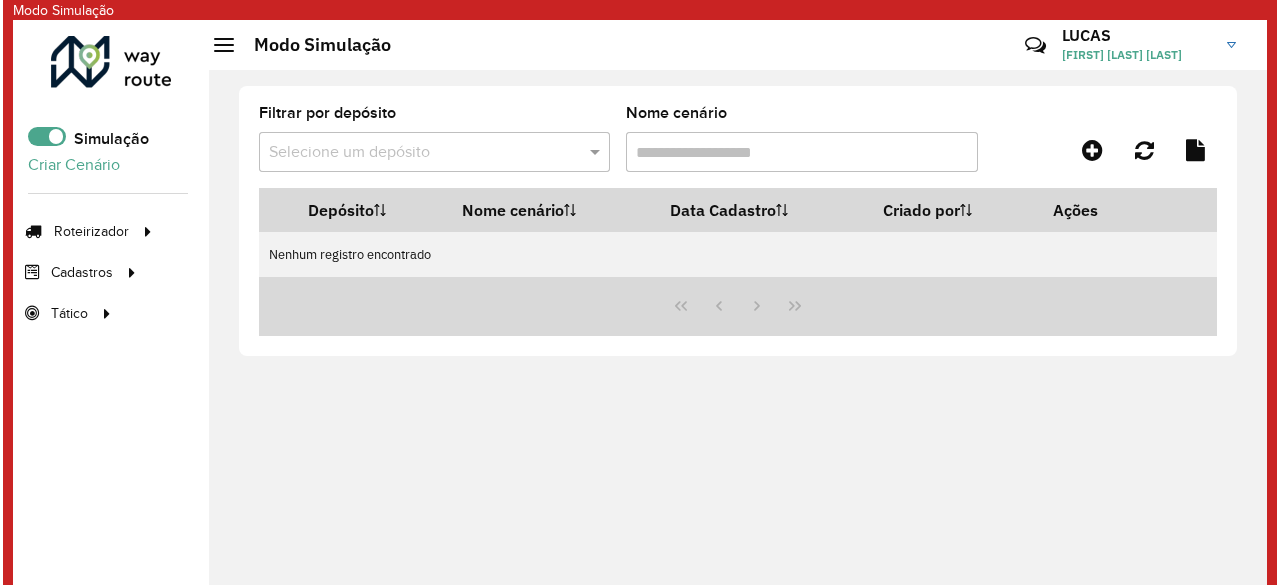 scroll, scrollTop: 11, scrollLeft: 6, axis: both 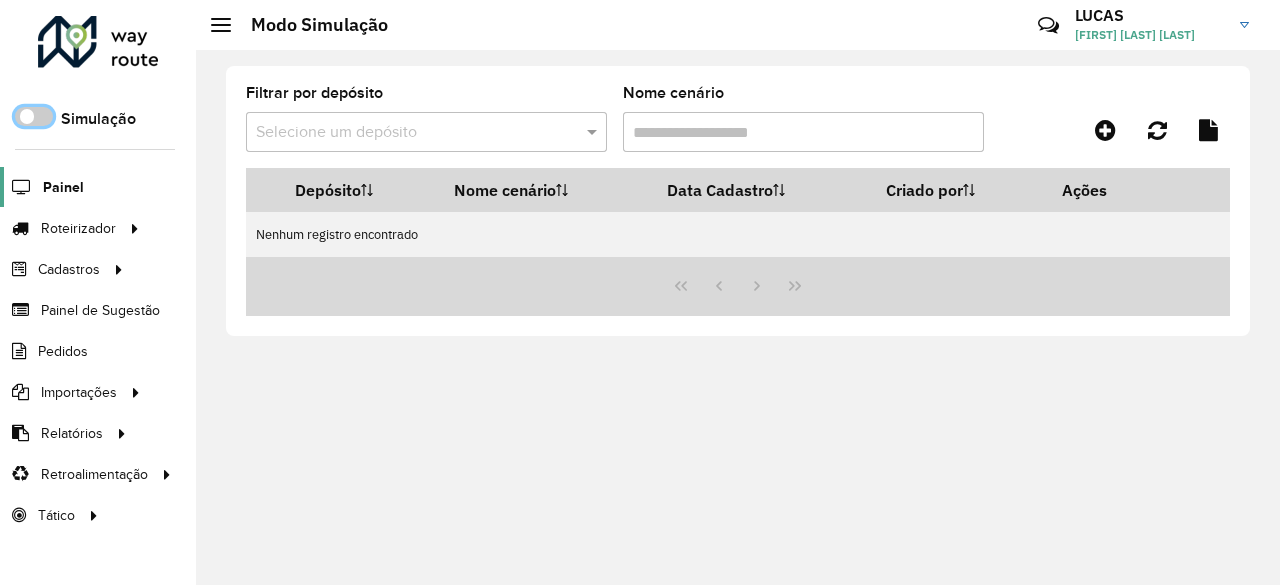 click on "Painel" 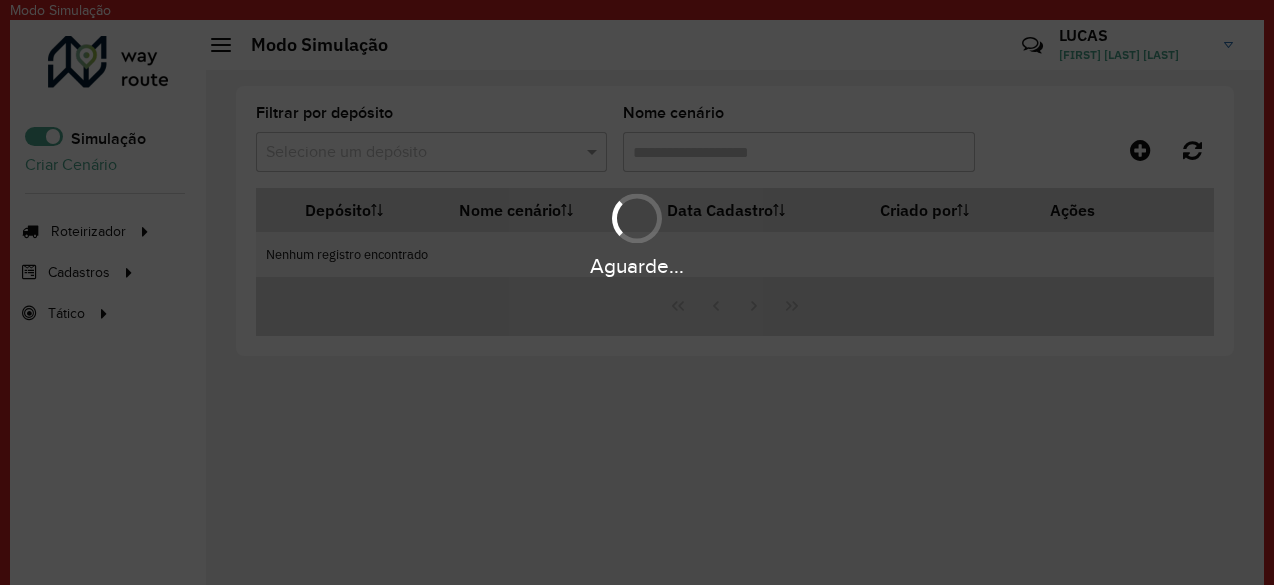 scroll, scrollTop: 0, scrollLeft: 0, axis: both 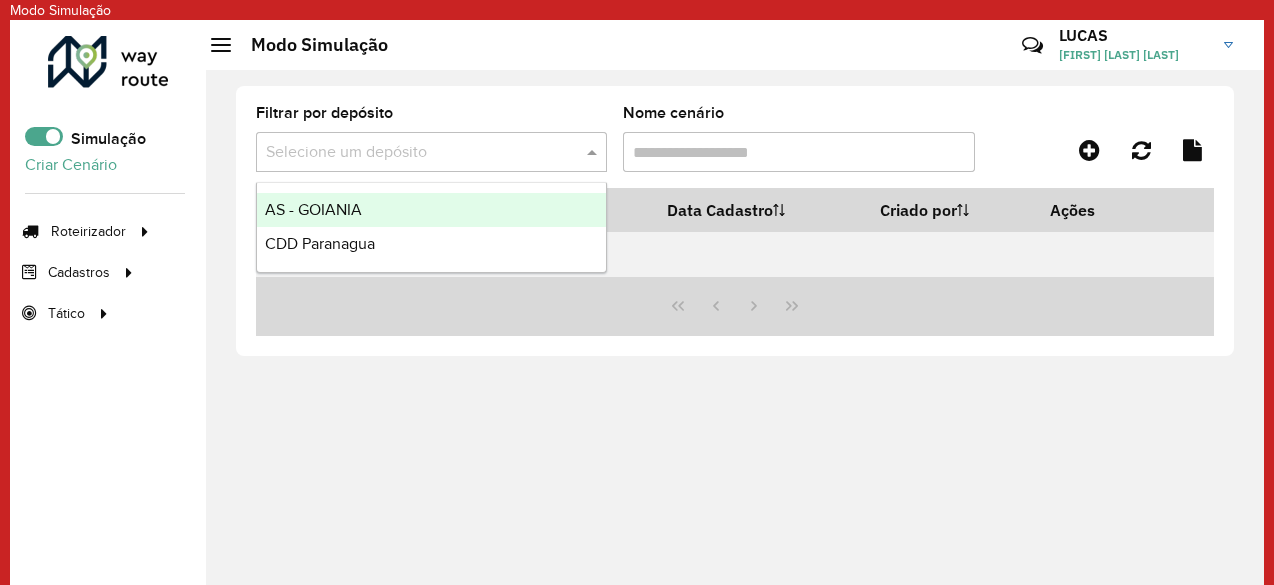 click at bounding box center (411, 153) 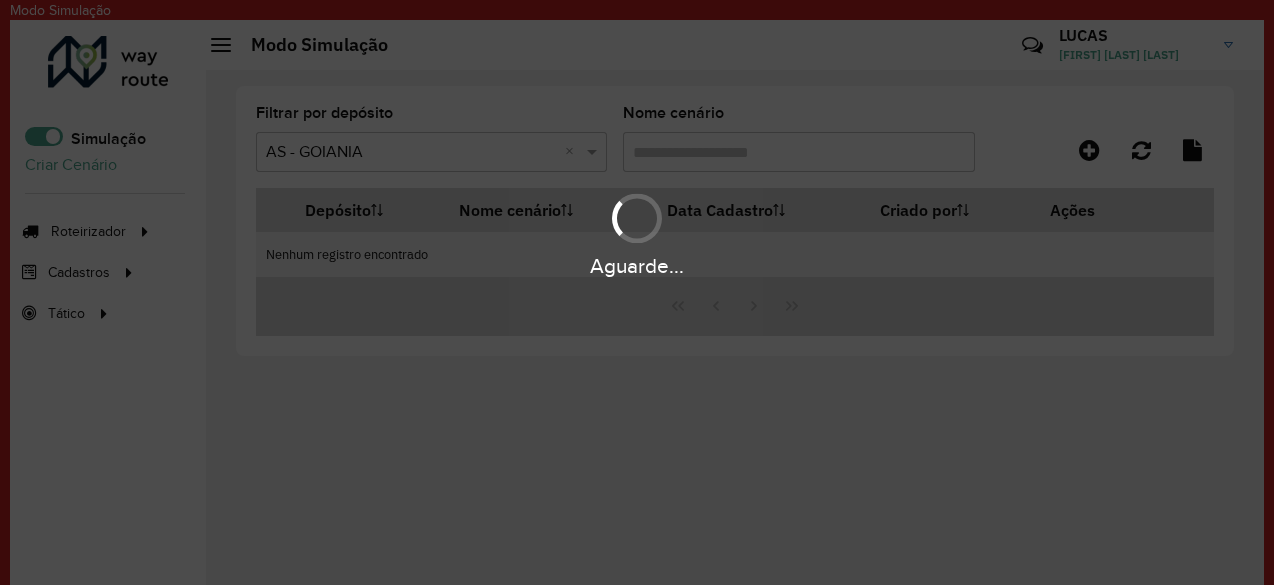 click on "Aguarde..." at bounding box center [637, 292] 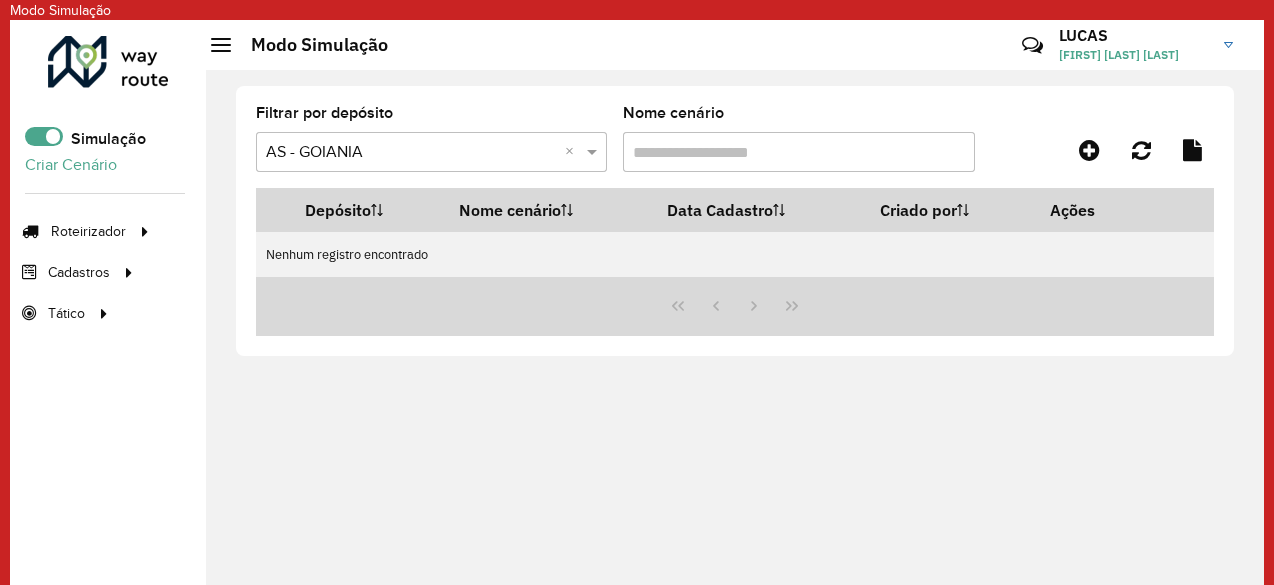 click on "Nome cenário" at bounding box center [798, 152] 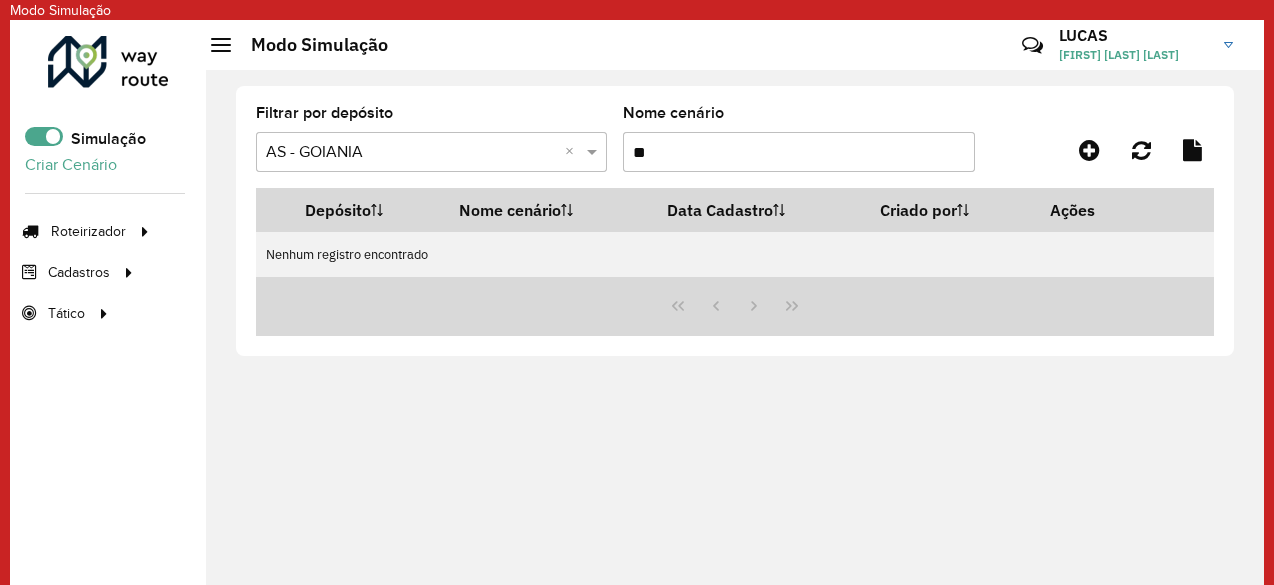 type on "*" 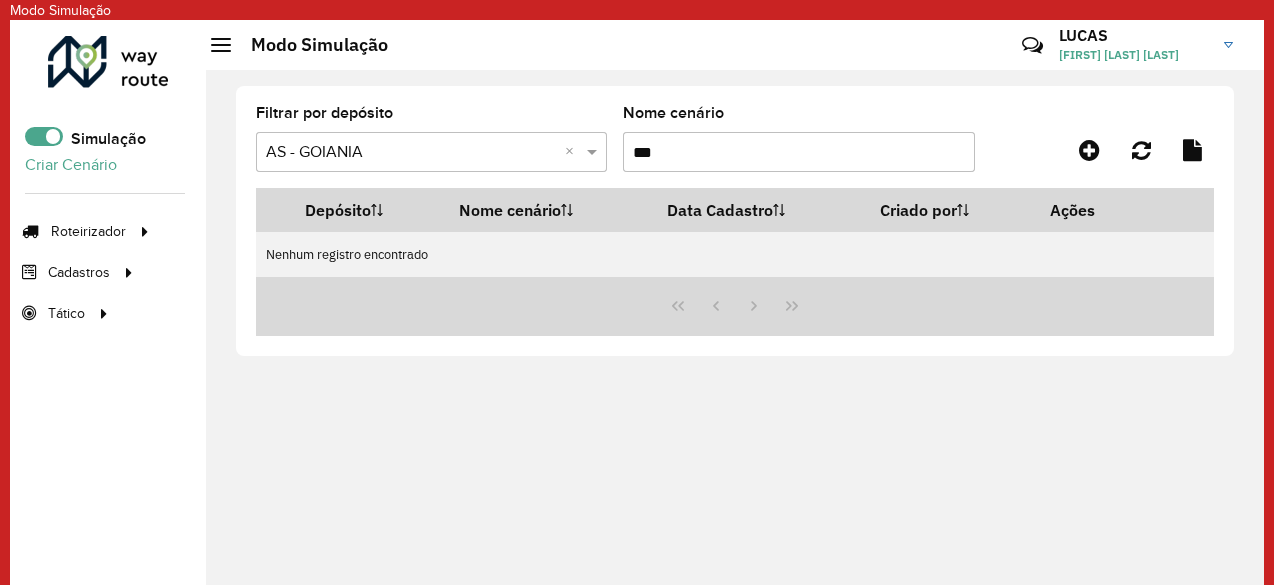 type on "***" 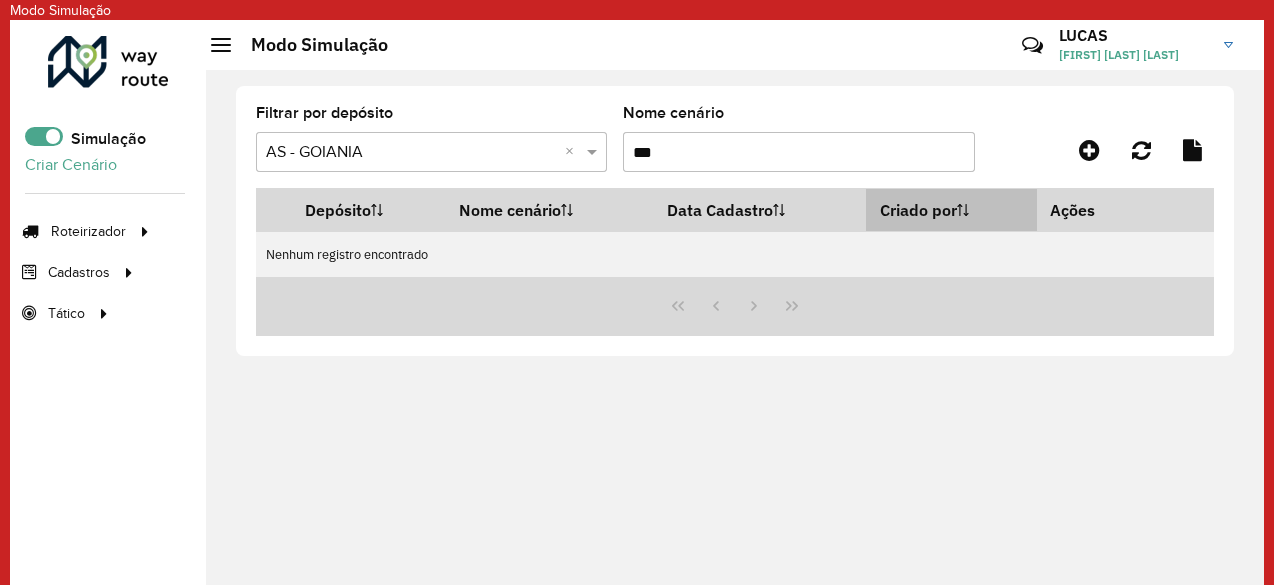 click at bounding box center [963, 210] 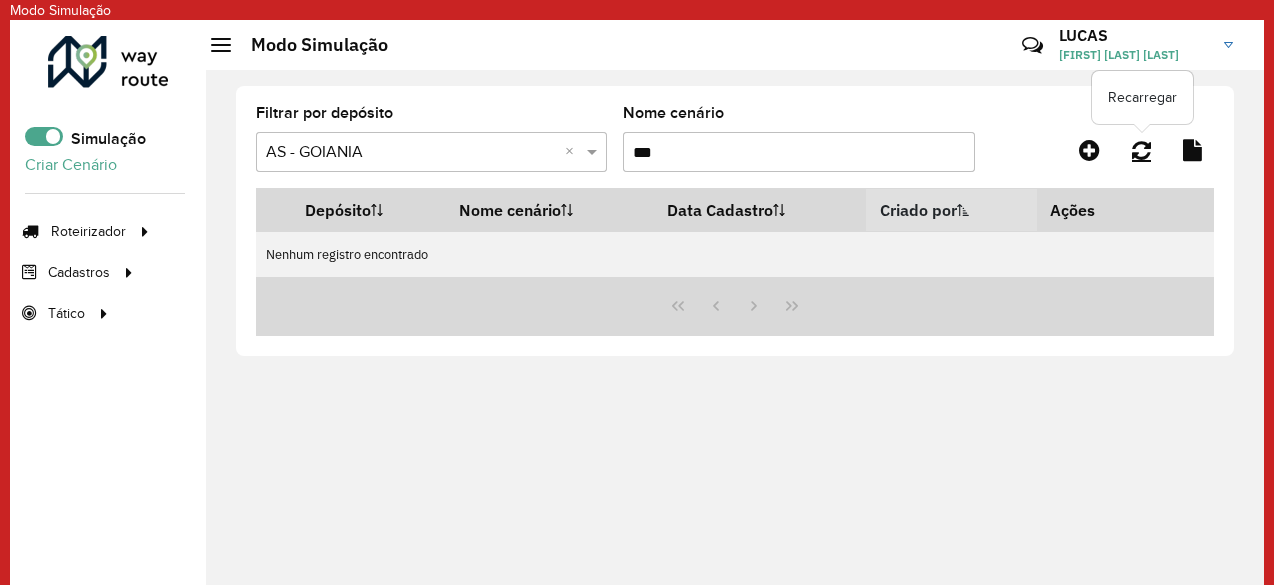 click 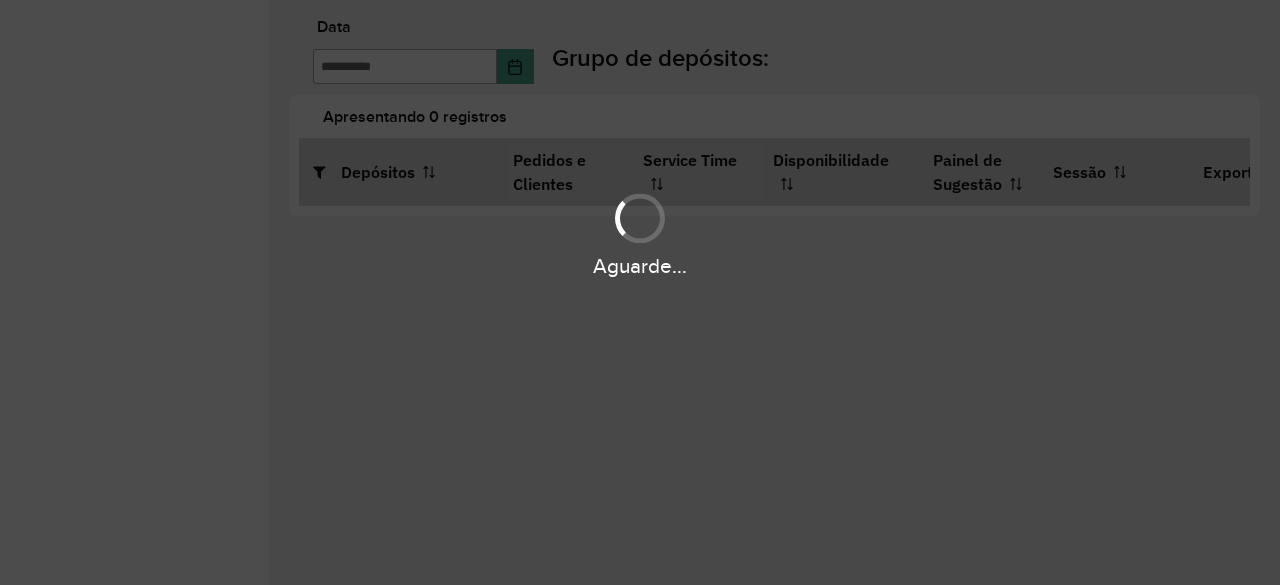 scroll, scrollTop: 0, scrollLeft: 0, axis: both 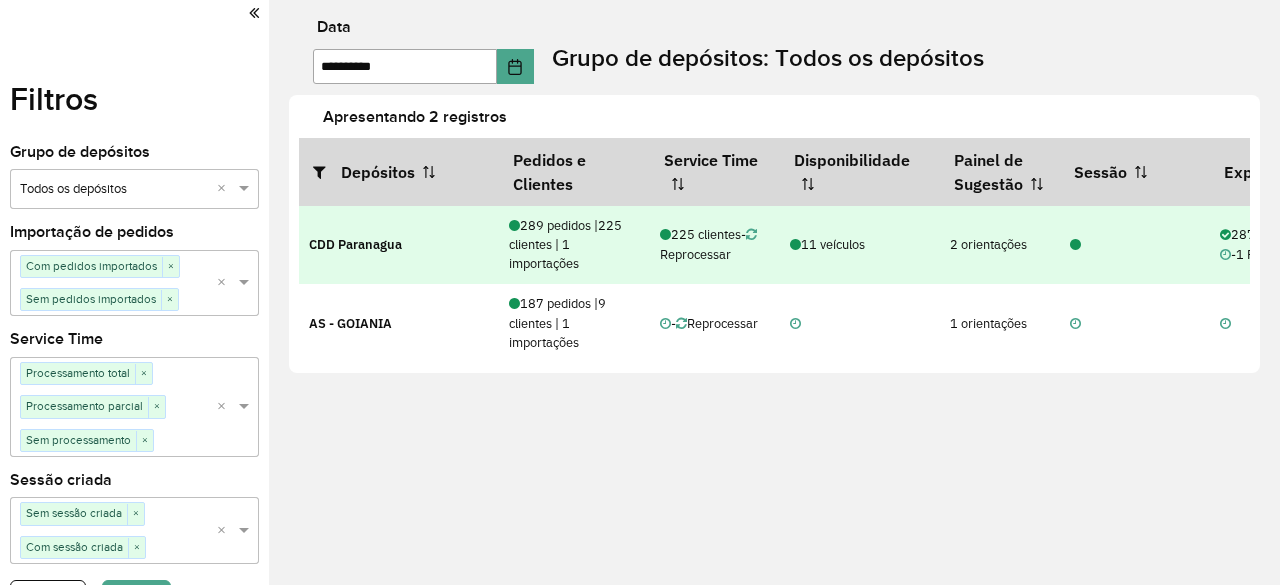 click at bounding box center (665, 235) 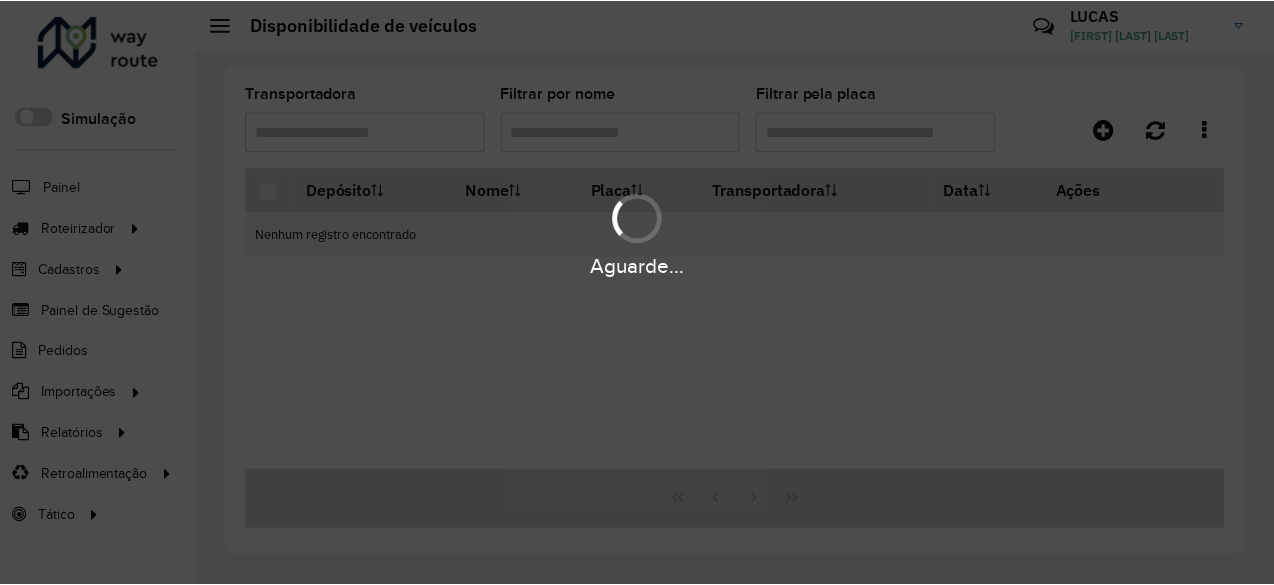 scroll, scrollTop: 0, scrollLeft: 0, axis: both 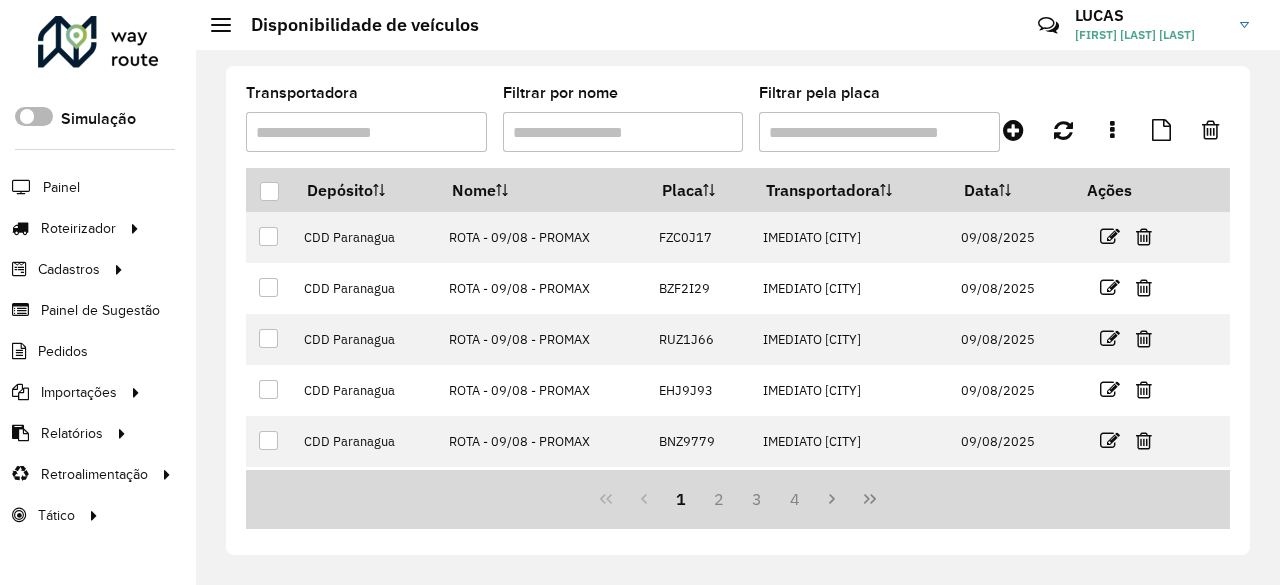 click 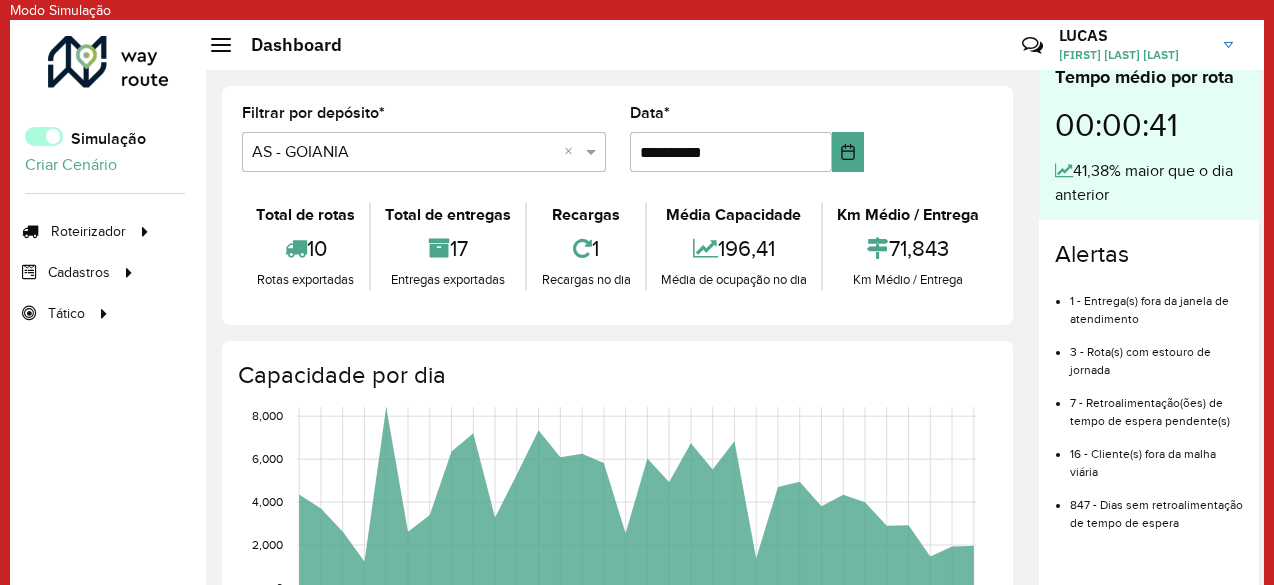 click 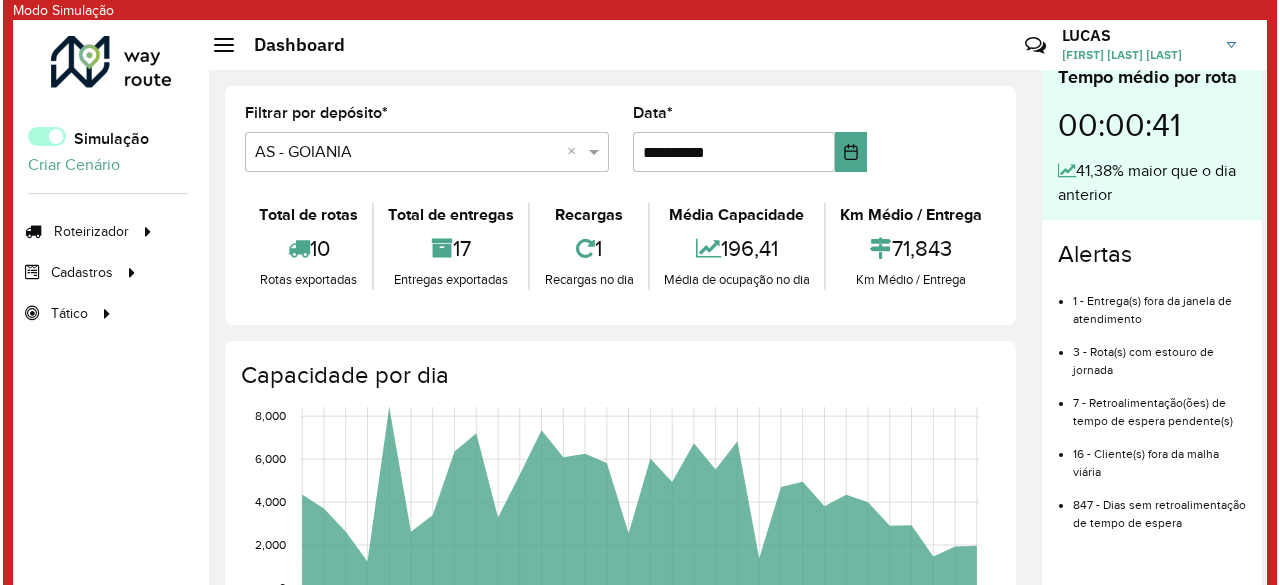 scroll, scrollTop: 11, scrollLeft: 6, axis: both 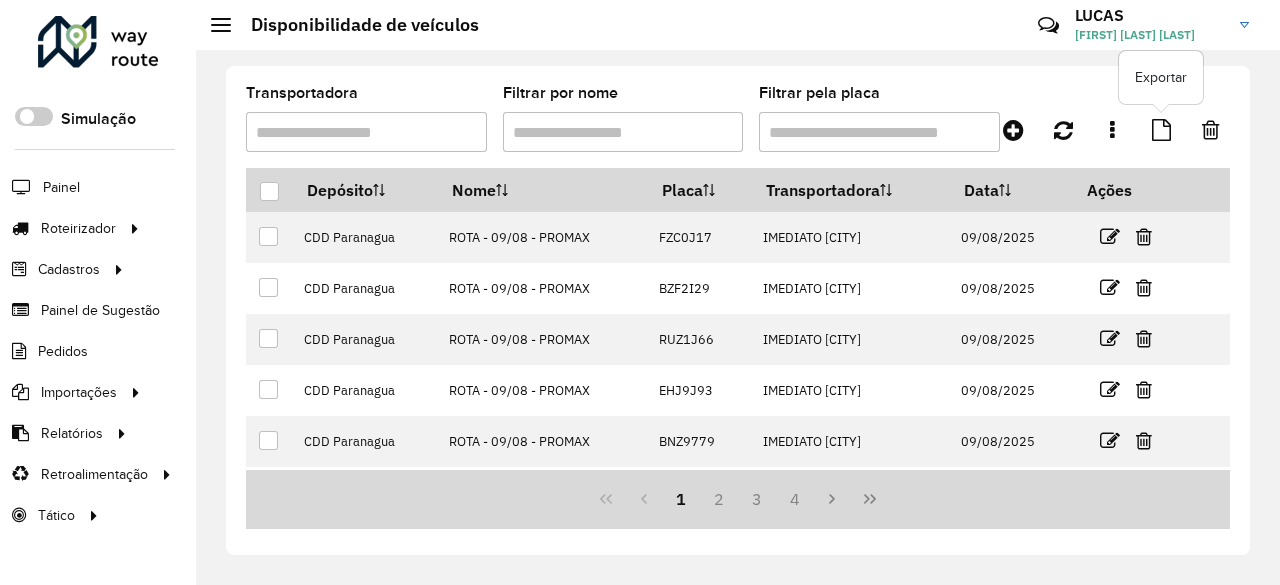 click 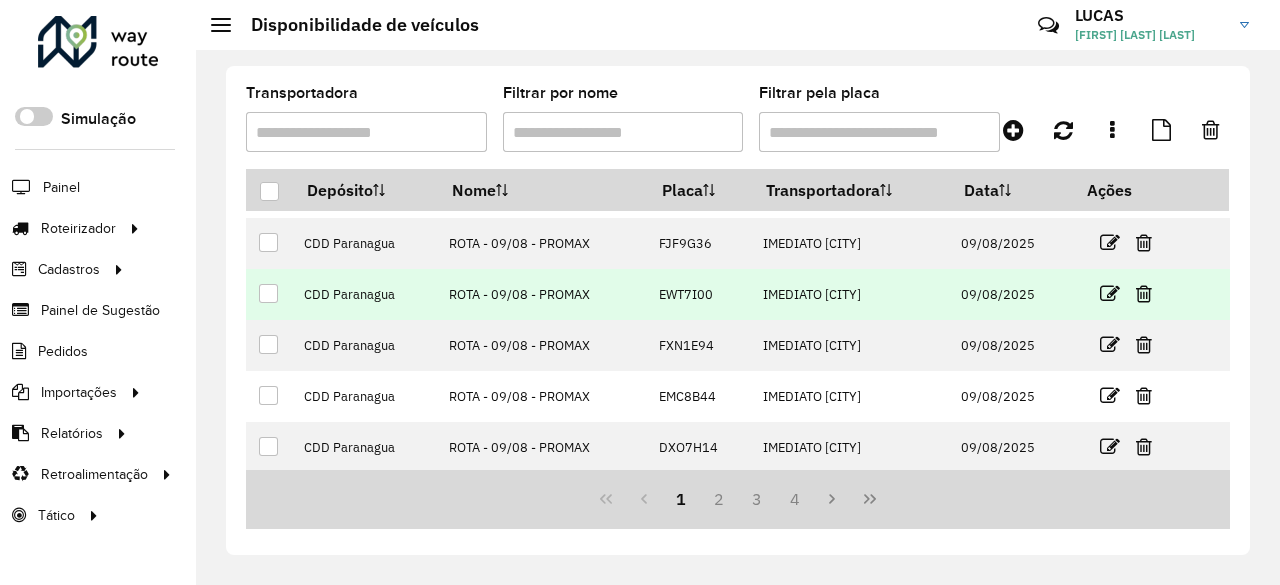 scroll, scrollTop: 348, scrollLeft: 0, axis: vertical 